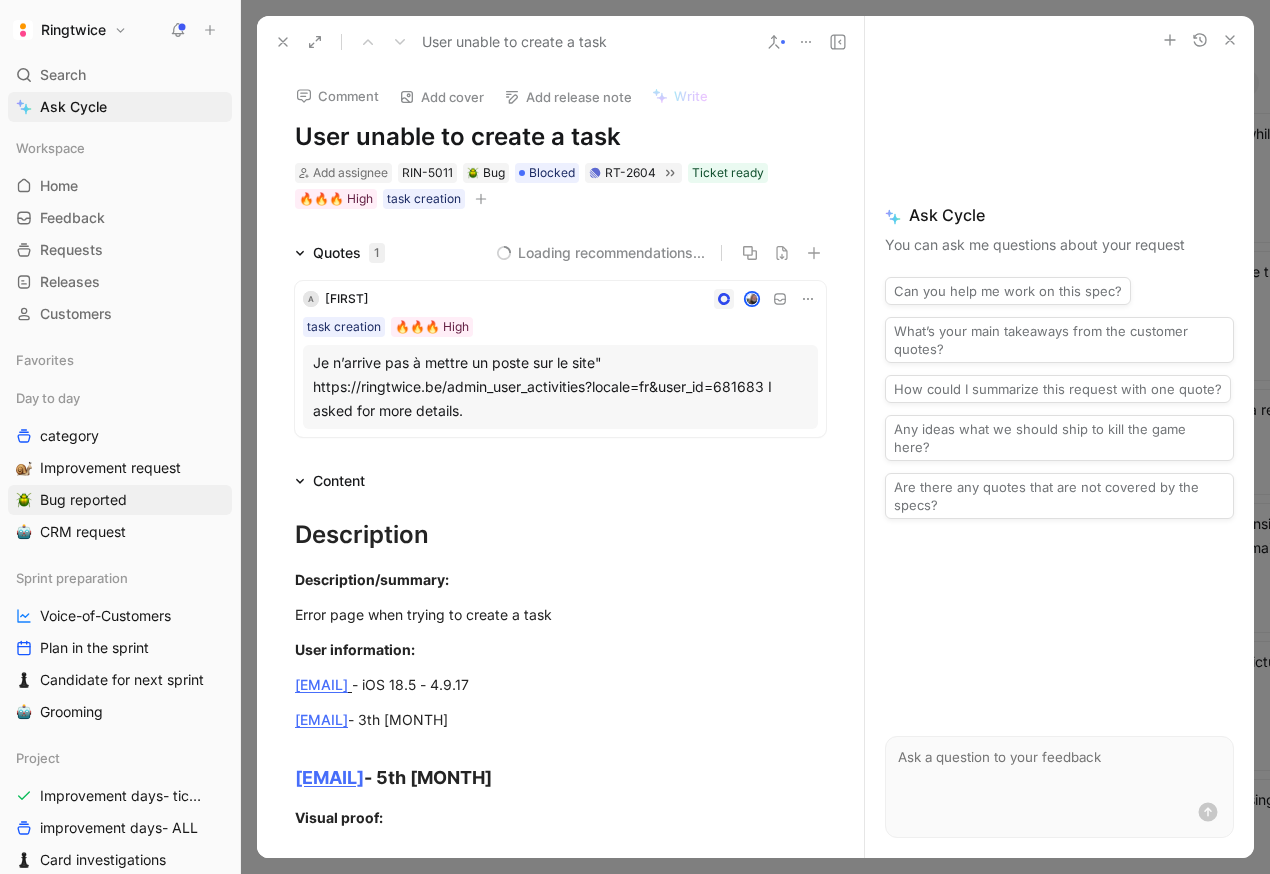 scroll, scrollTop: 0, scrollLeft: 0, axis: both 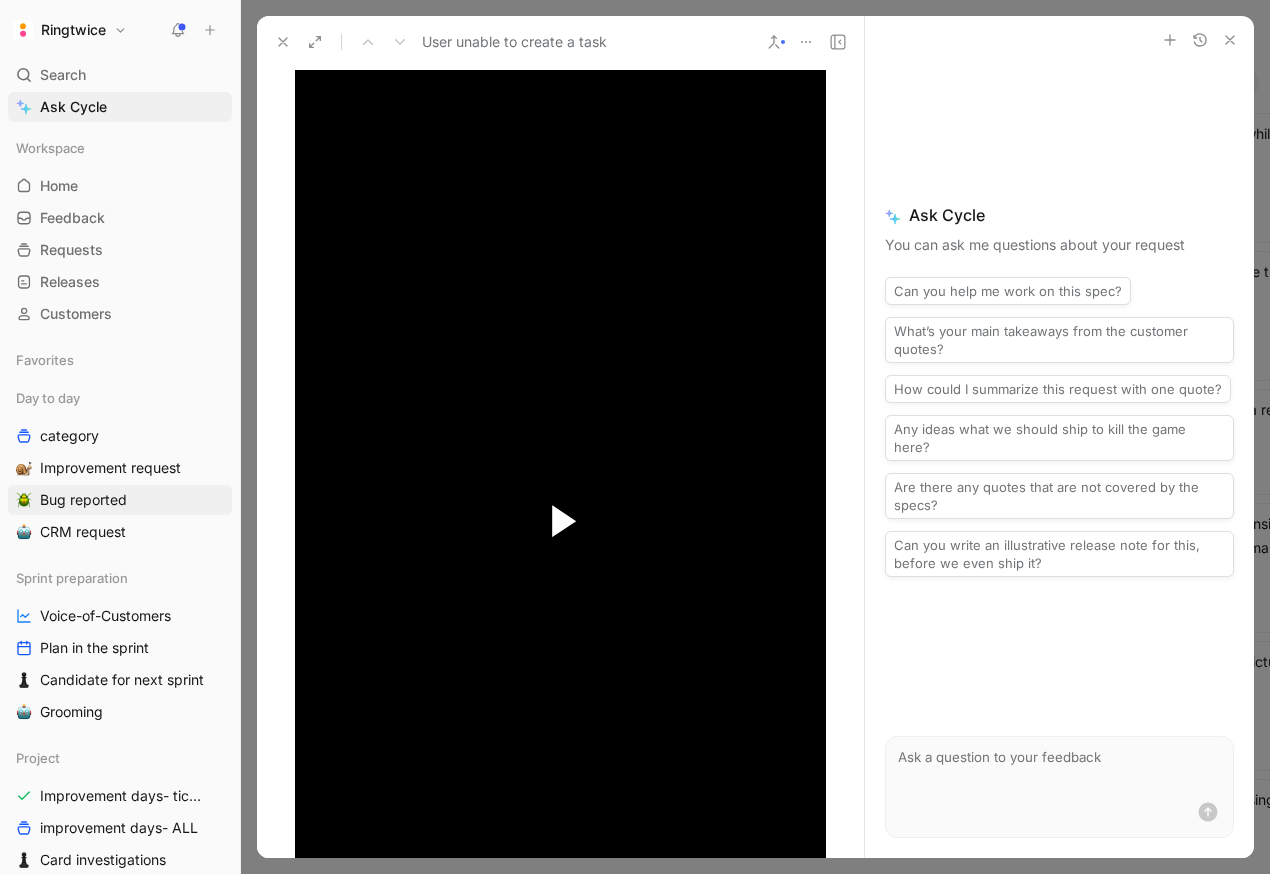 click at bounding box center [565, 521] 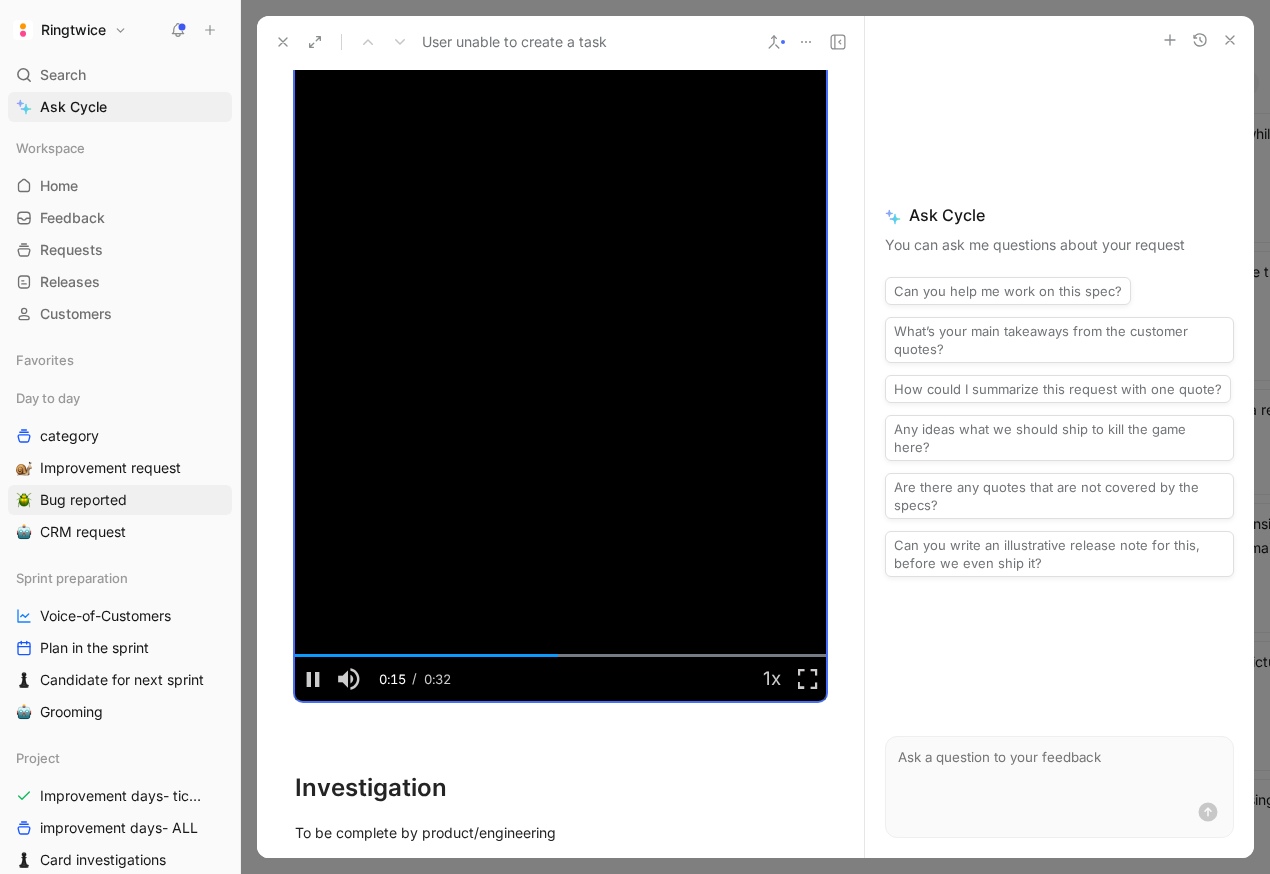 scroll, scrollTop: 1491, scrollLeft: 0, axis: vertical 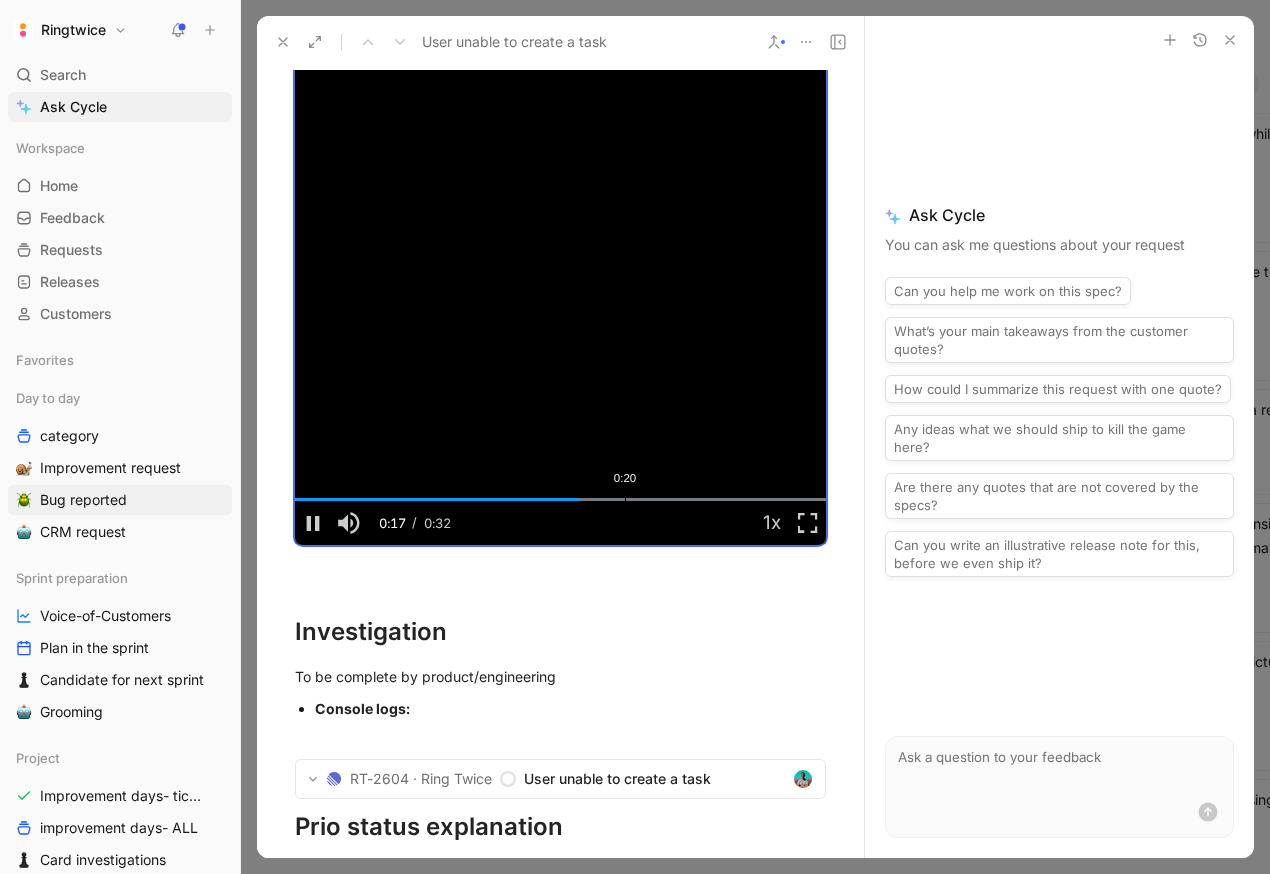 click on "Loaded :  100.00% 0:20 0:17" at bounding box center (560, 499) 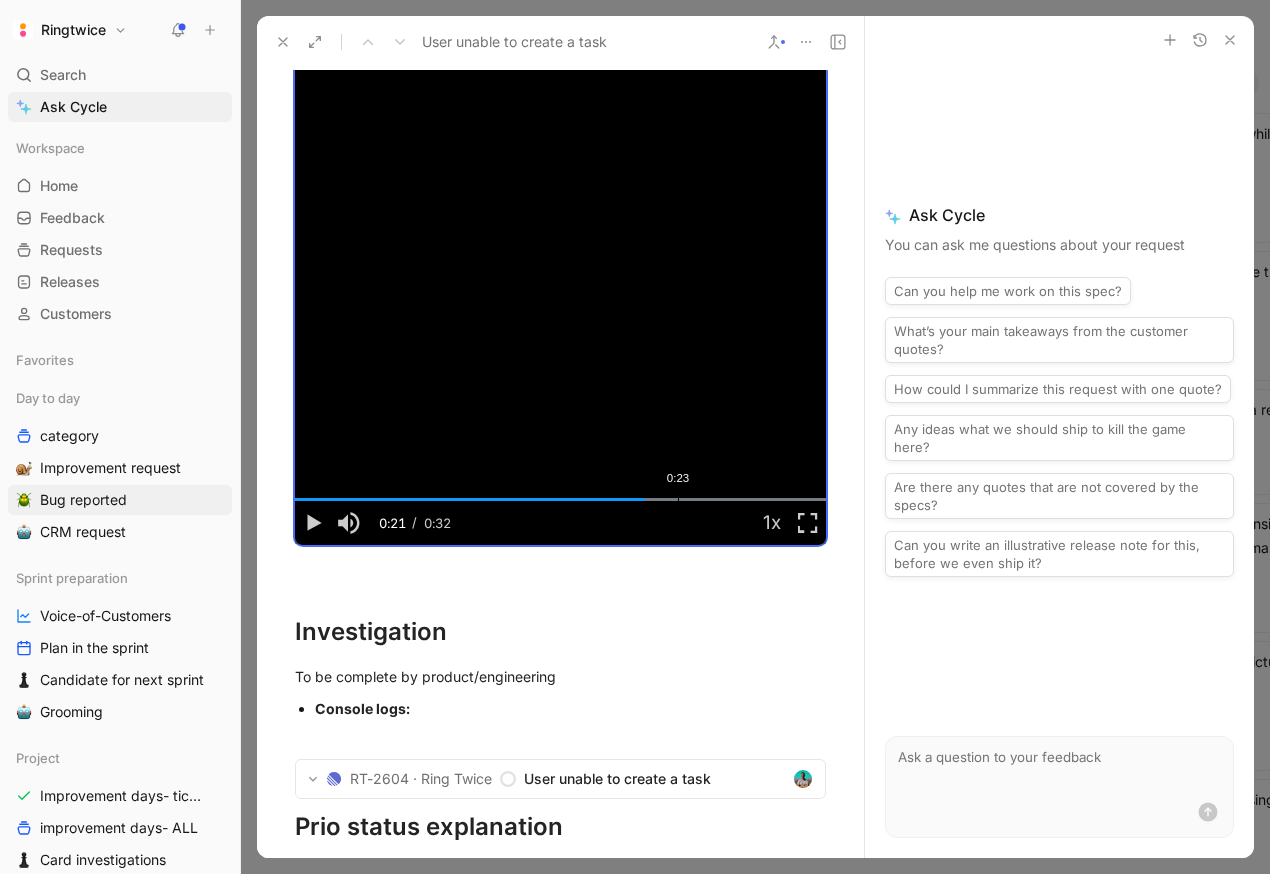 click on "Loaded :  100.00% 0:23 0:21" at bounding box center (560, 499) 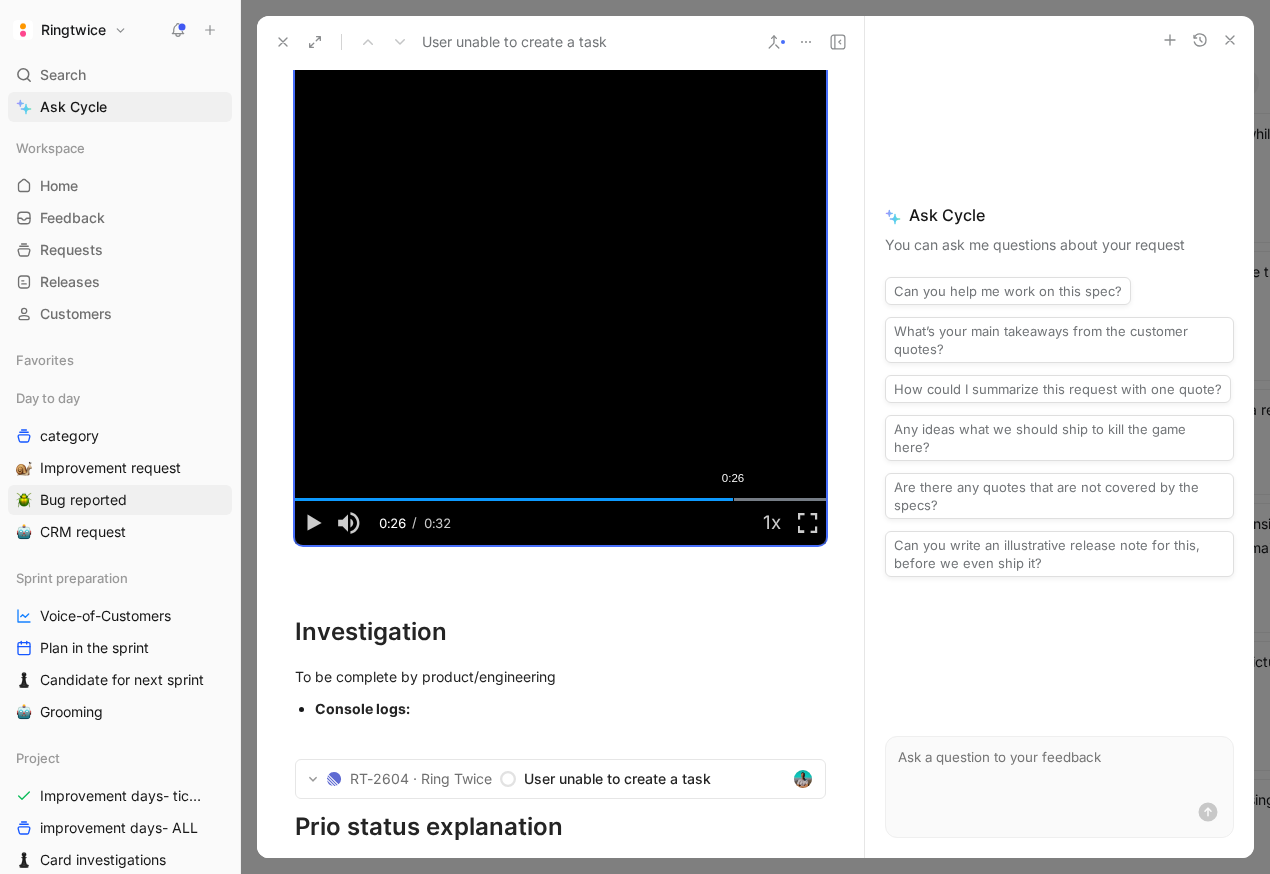 click on "Loaded :  100.00% 0:26 0:26" at bounding box center [560, 499] 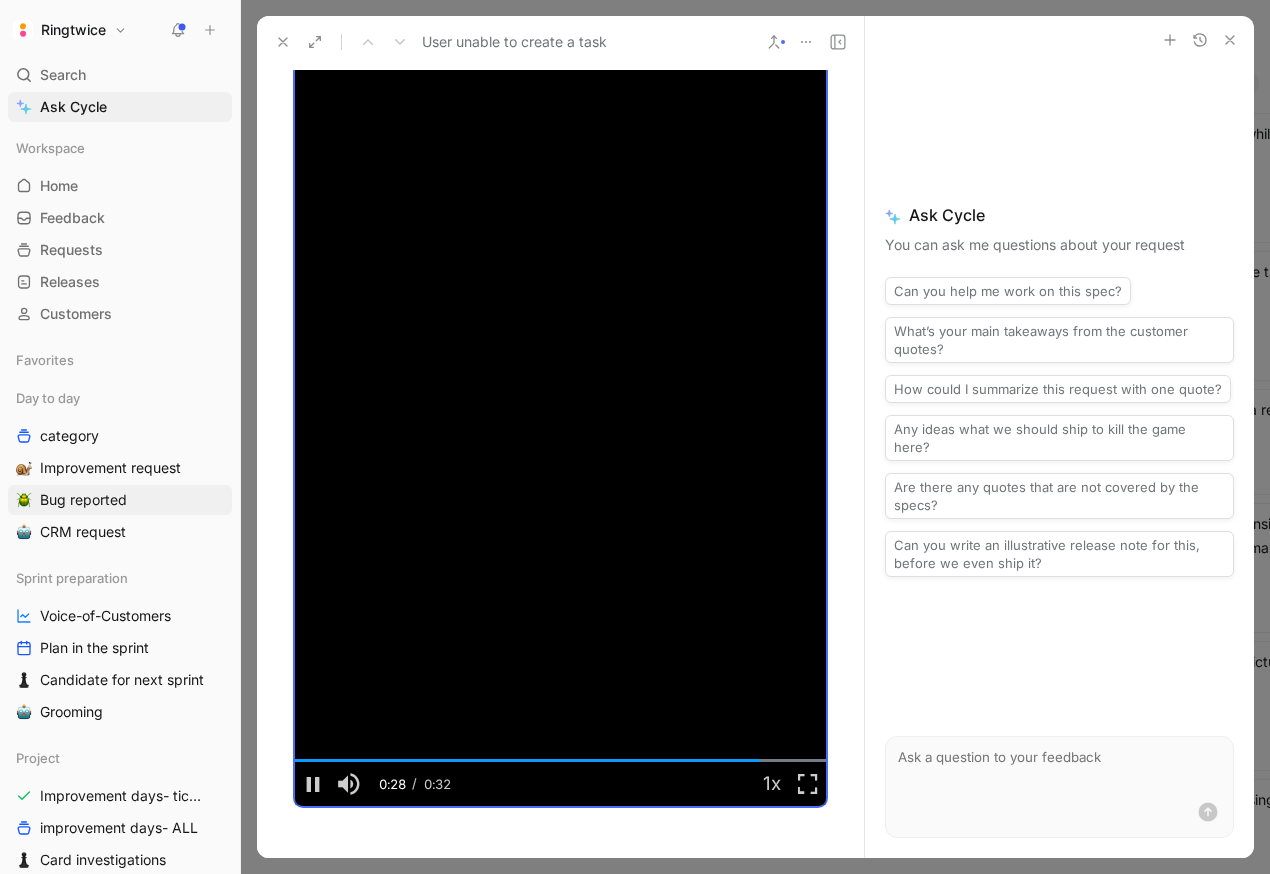 scroll, scrollTop: 1330, scrollLeft: 0, axis: vertical 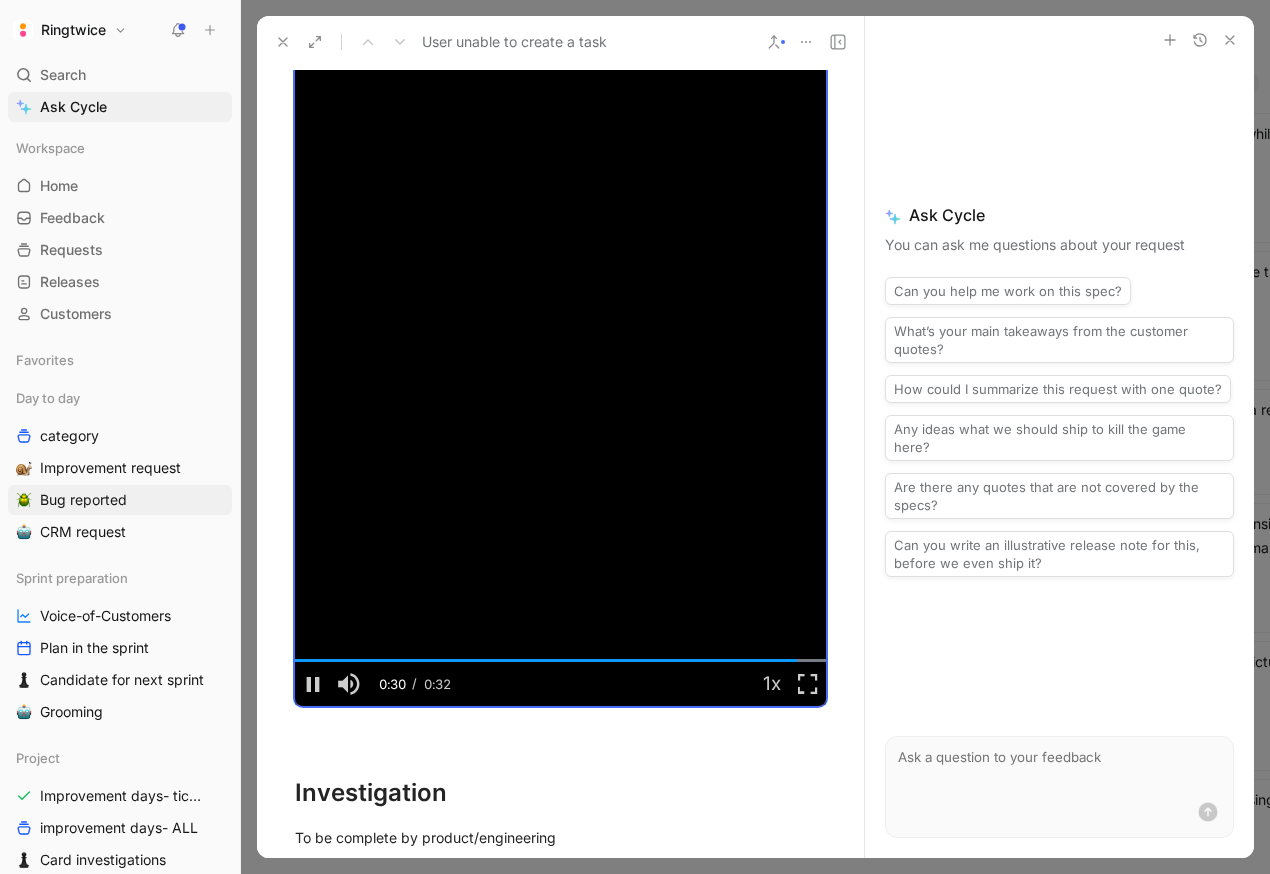 click 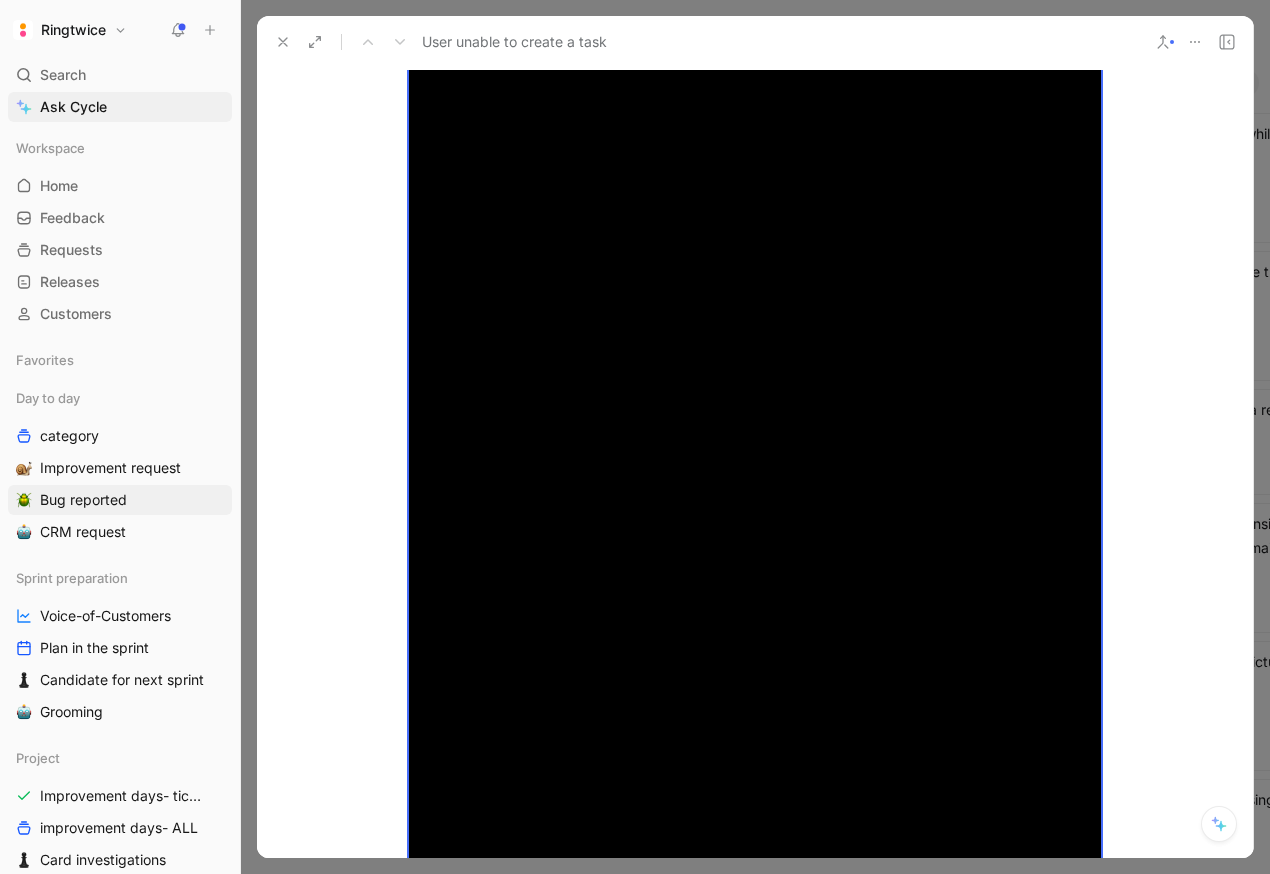 scroll, scrollTop: 1280, scrollLeft: 0, axis: vertical 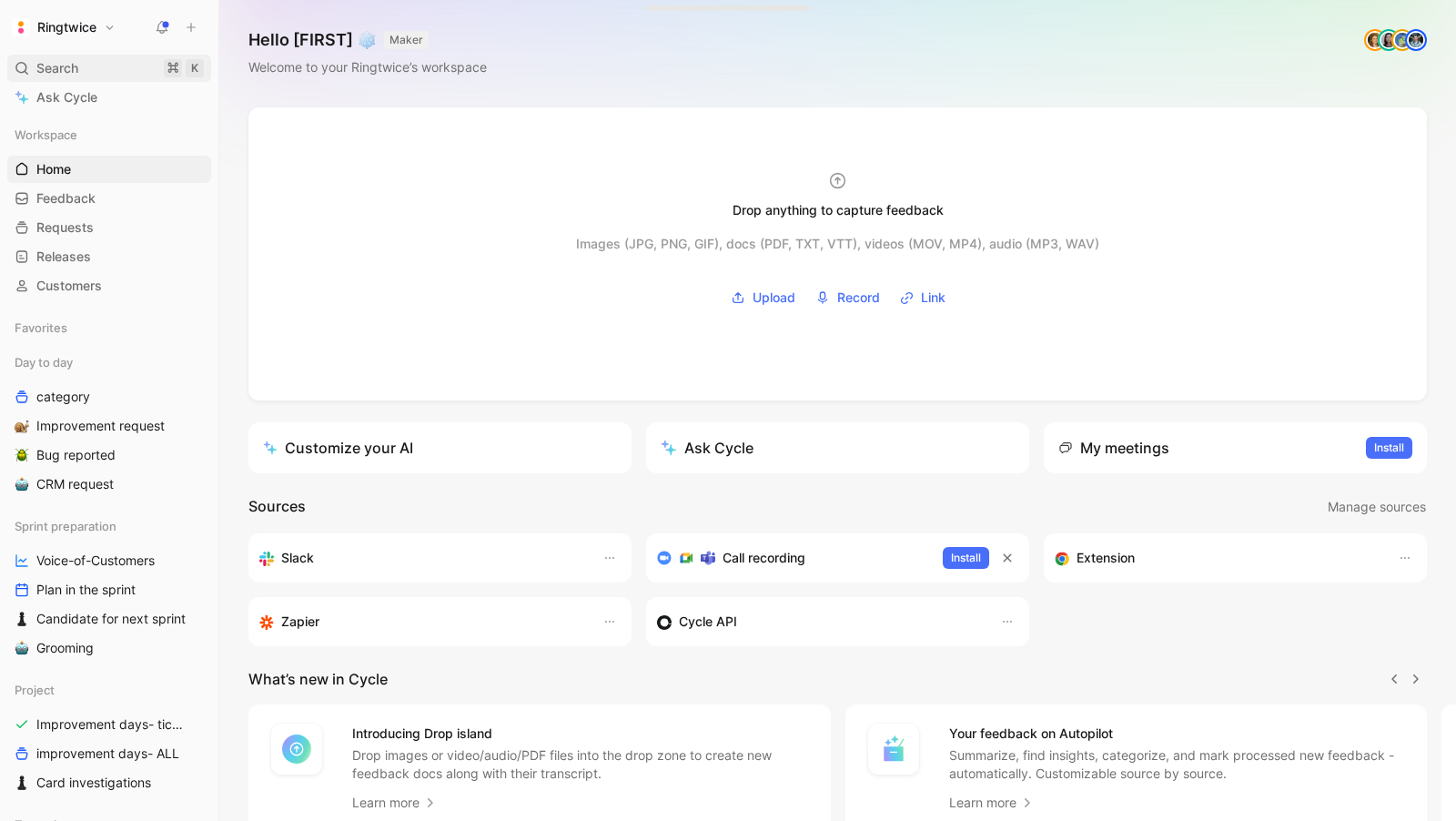 click on "Search ⌘ K" at bounding box center (109, 68) 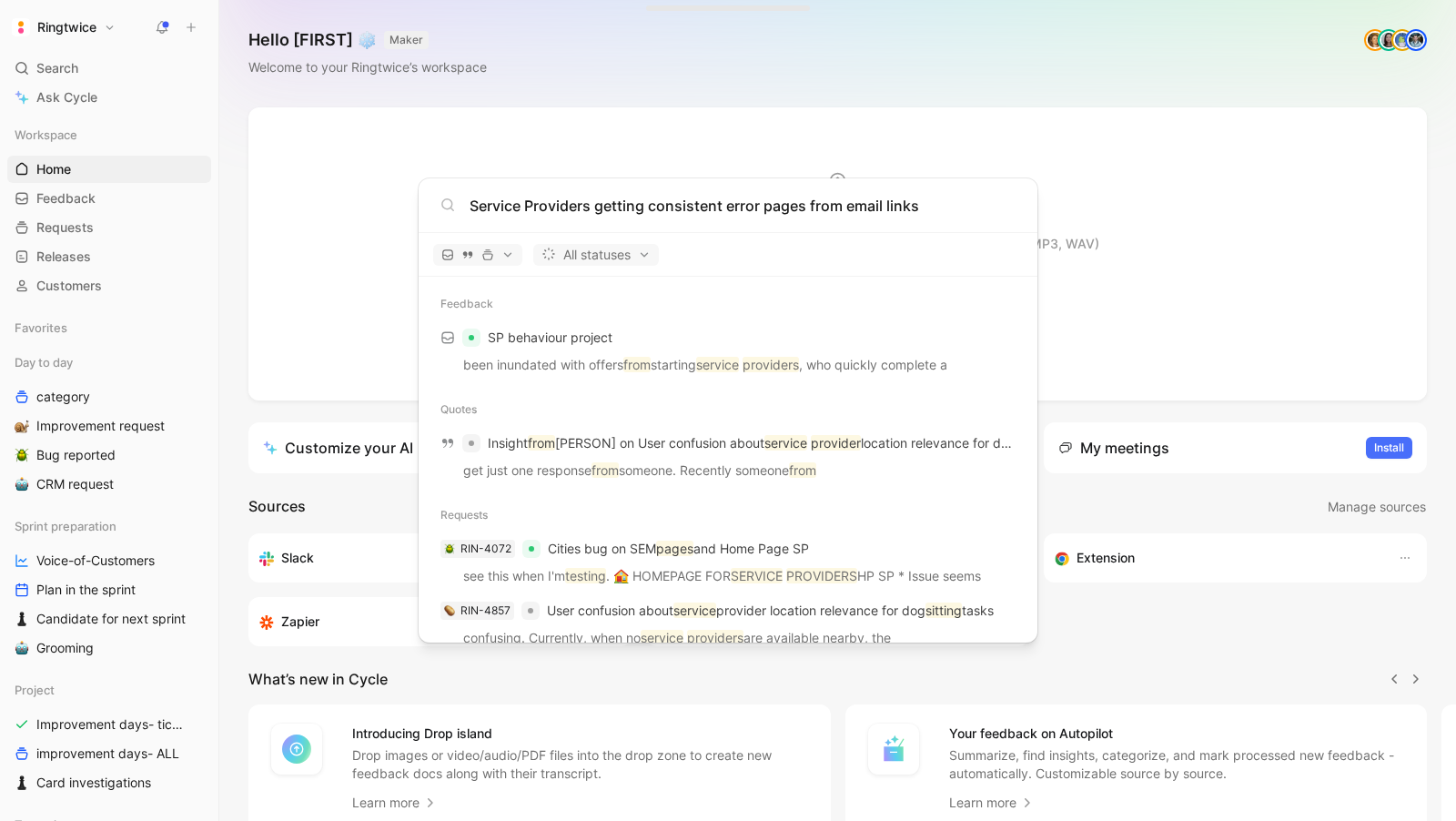 type on "Service Providers getting consistent error pages from email links" 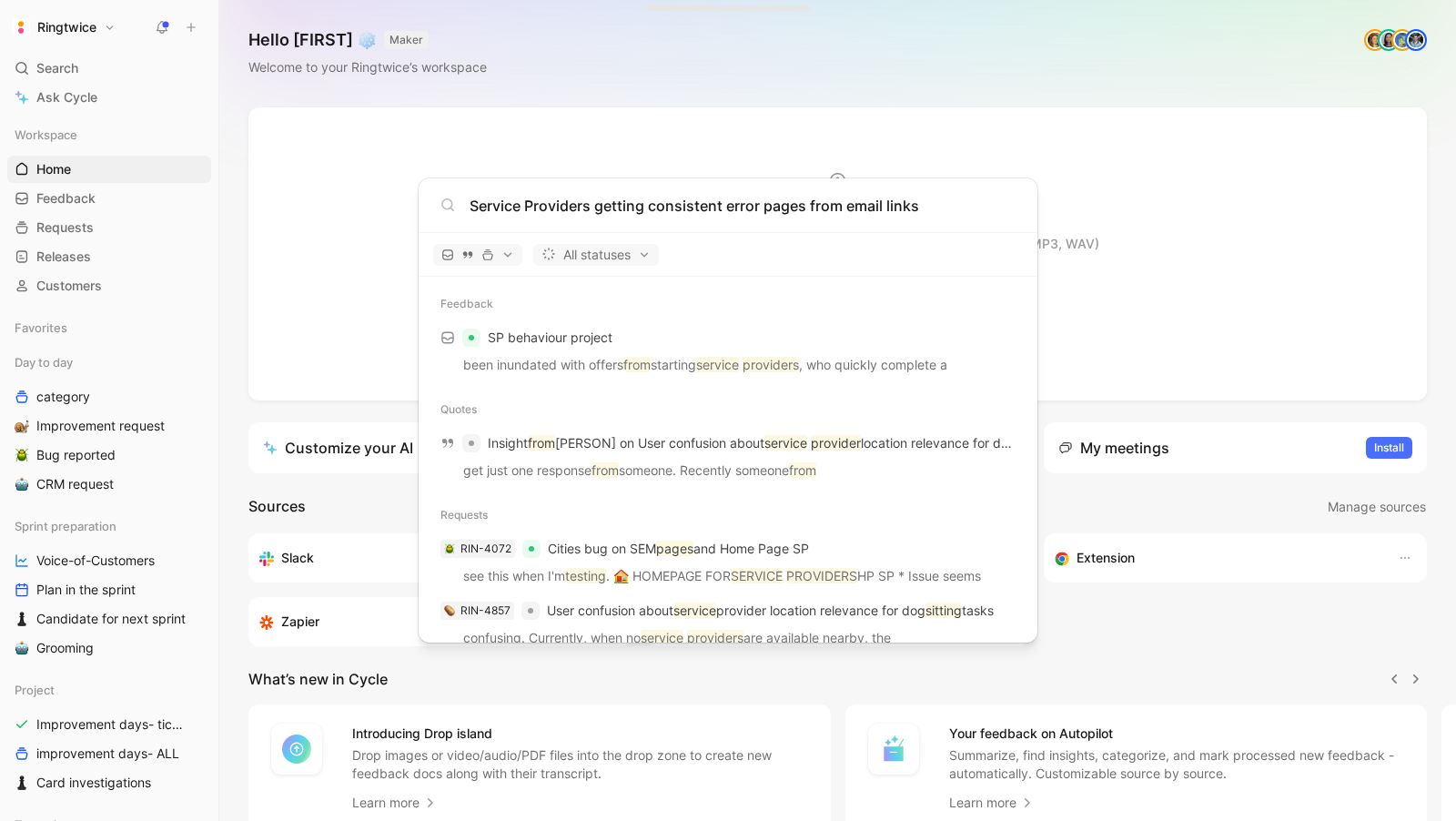 click on "Ringtwice Search ⌘ K Ask Cycle Workspace Home G then H Feedback G then F Requests G then R Releases G then L Customers Favorites Day to day category Improvement request Bug reported CRM request Sprint preparation Voice-of-Customers Plan in the sprint Candidate for next sprint Grooming Project Improvement days- tickets ready improvement days- ALL Card investigations  Team view Improvement days Ope view projects Engineering Product view Data view Market view Ope view Seb view Other
To pick up a draggable item, press the space bar.
While dragging, use the arrow keys to move the item.
Press space again to drop the item in its new position, or press escape to cancel.
Introducing Changelog Enable now Help center Invite member Hello [FIRST] ❄️ MAKER Welcome to your Ringtwice’s workspace Drop anything to capture feedback Images (JPG, PNG, GIF), docs (PDF, TXT, VTT), videos (MOV, MP4), audio (MP3, WAV) Upload Record Link Customize your AI Ask Cycle My meetings Install Sources Slack" at bounding box center [728, 410] 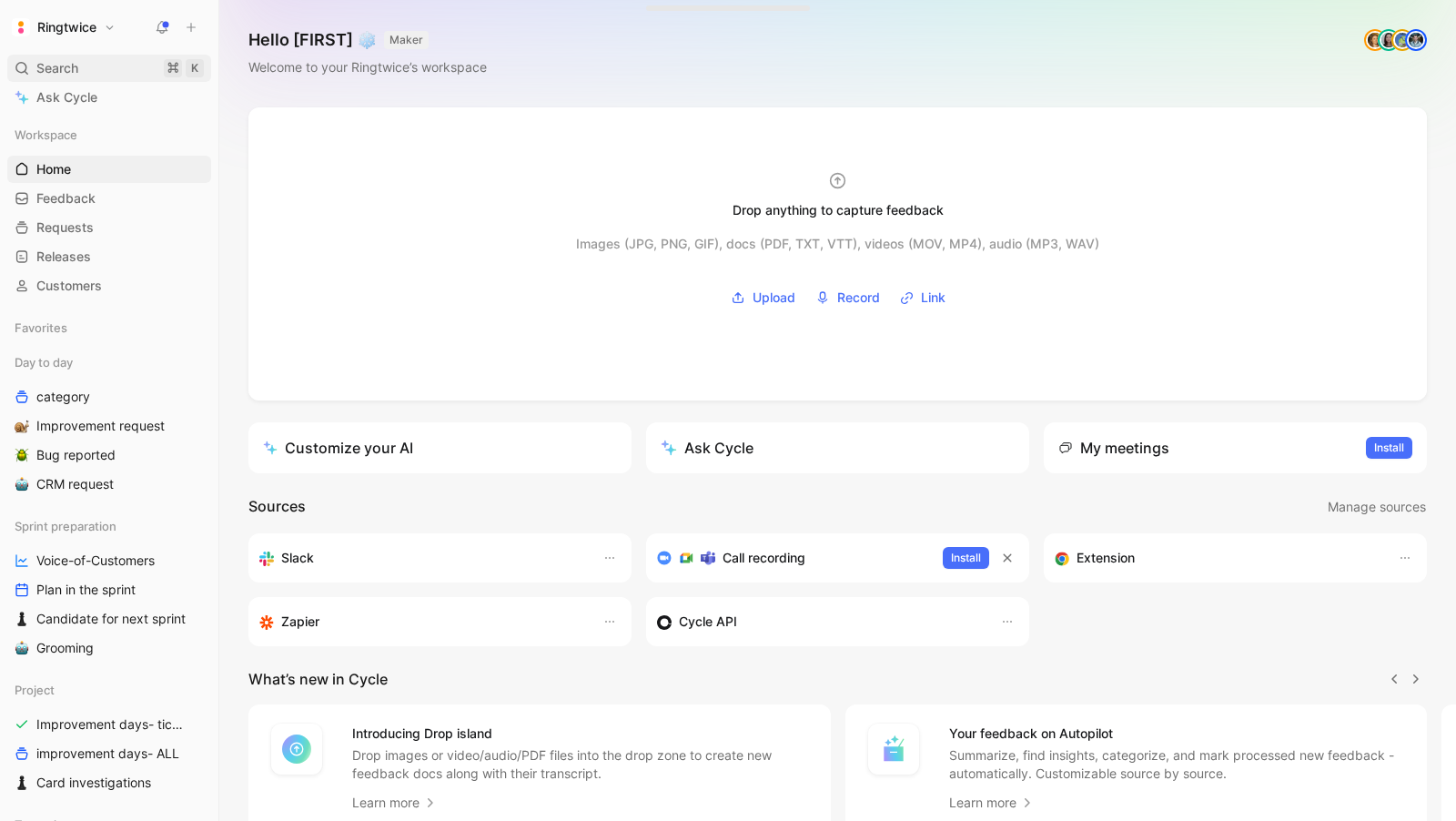 click on "Search ⌘ K" at bounding box center (109, 68) 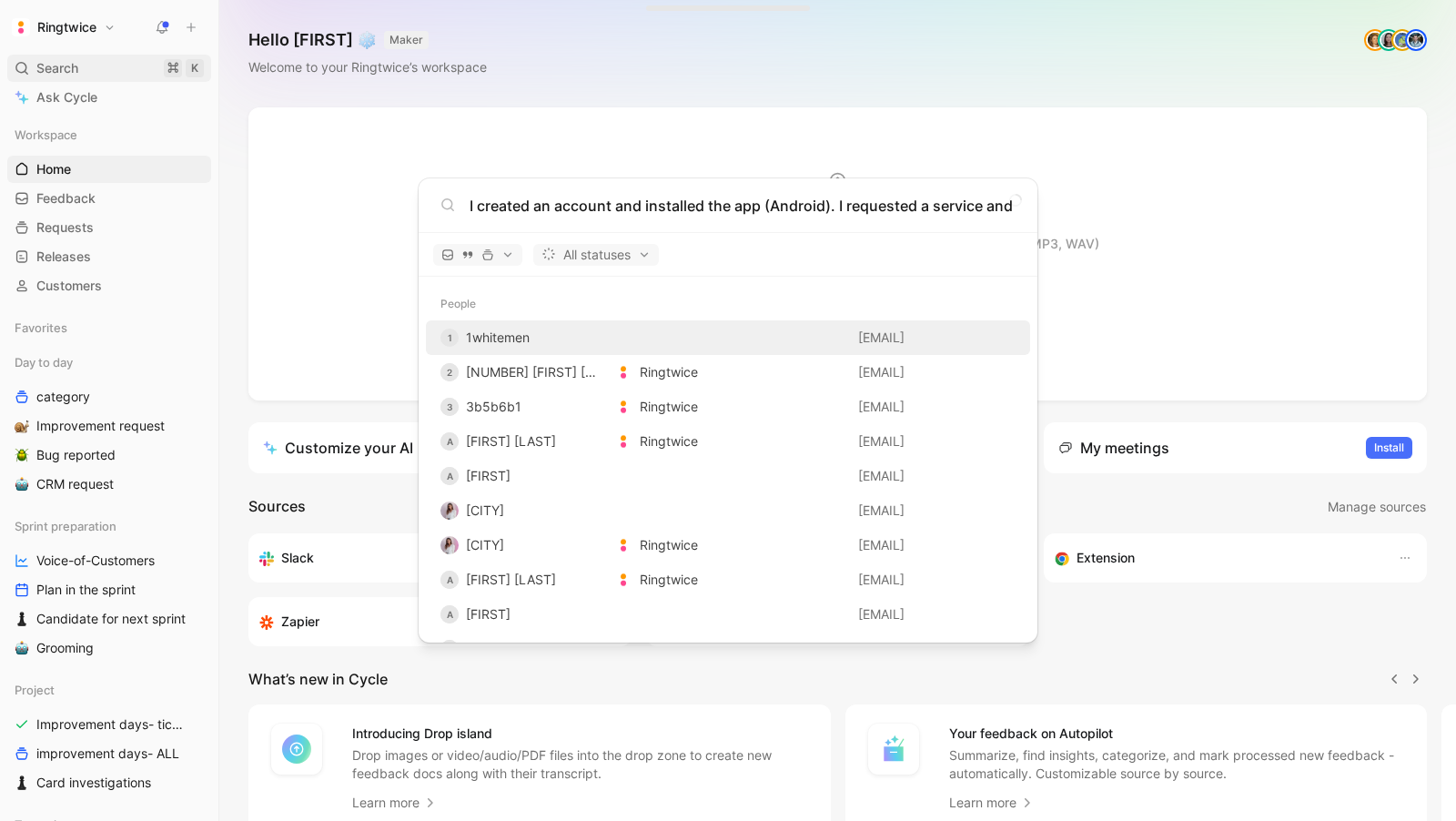 scroll, scrollTop: 0, scrollLeft: 2601, axis: horizontal 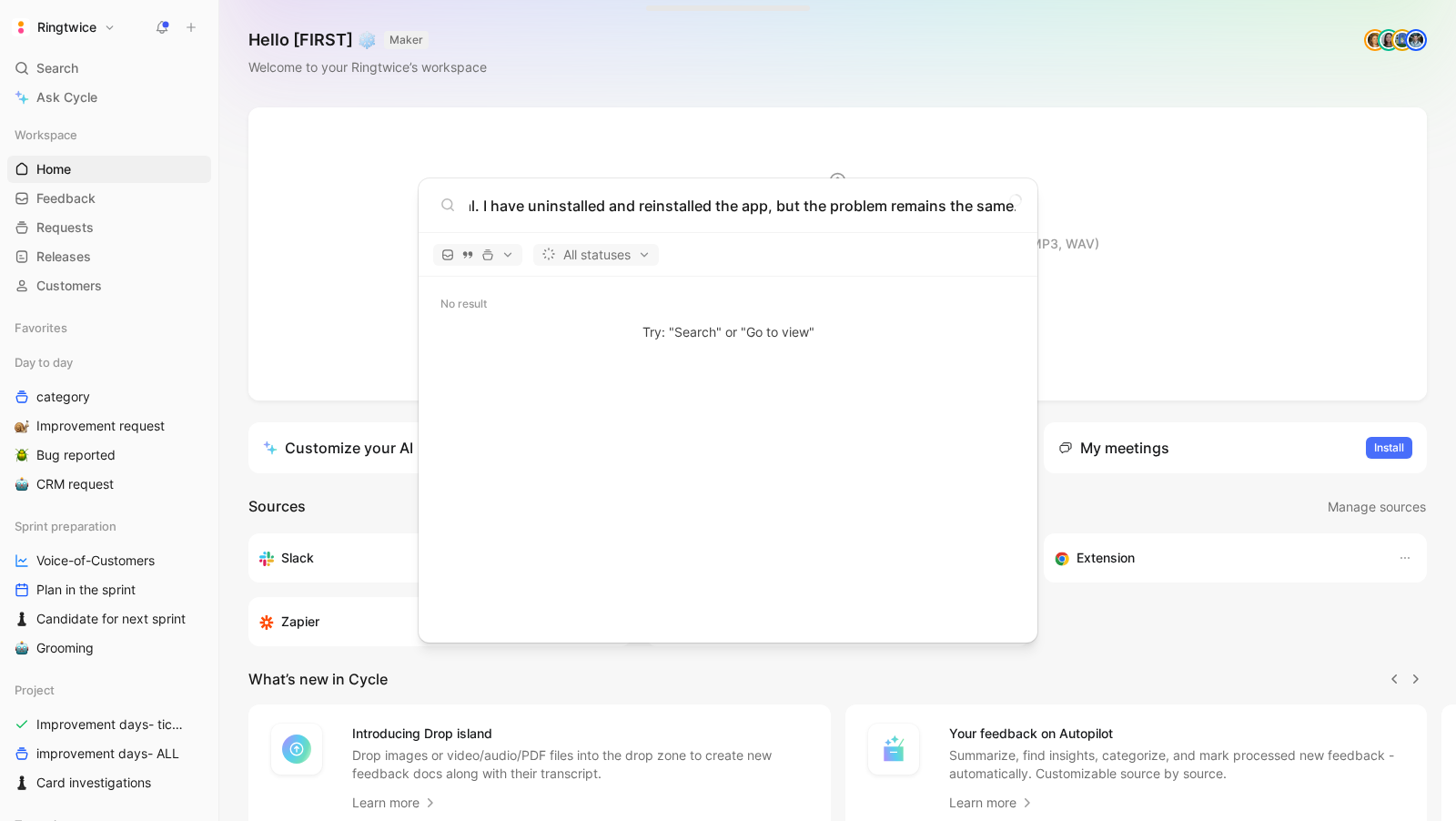 type on "I created an account and installed the app (Android). I requested a service and received a message via email. However, I cannot open it directly from the email or through the app; it only works when I access the site via Google. Nothing appears on the screen, I just see a spinning circle that keeps loading. I can access my account through the website, but it’s not very practical. I have uninstalled and reinstalled the app, but the problem remains the same." 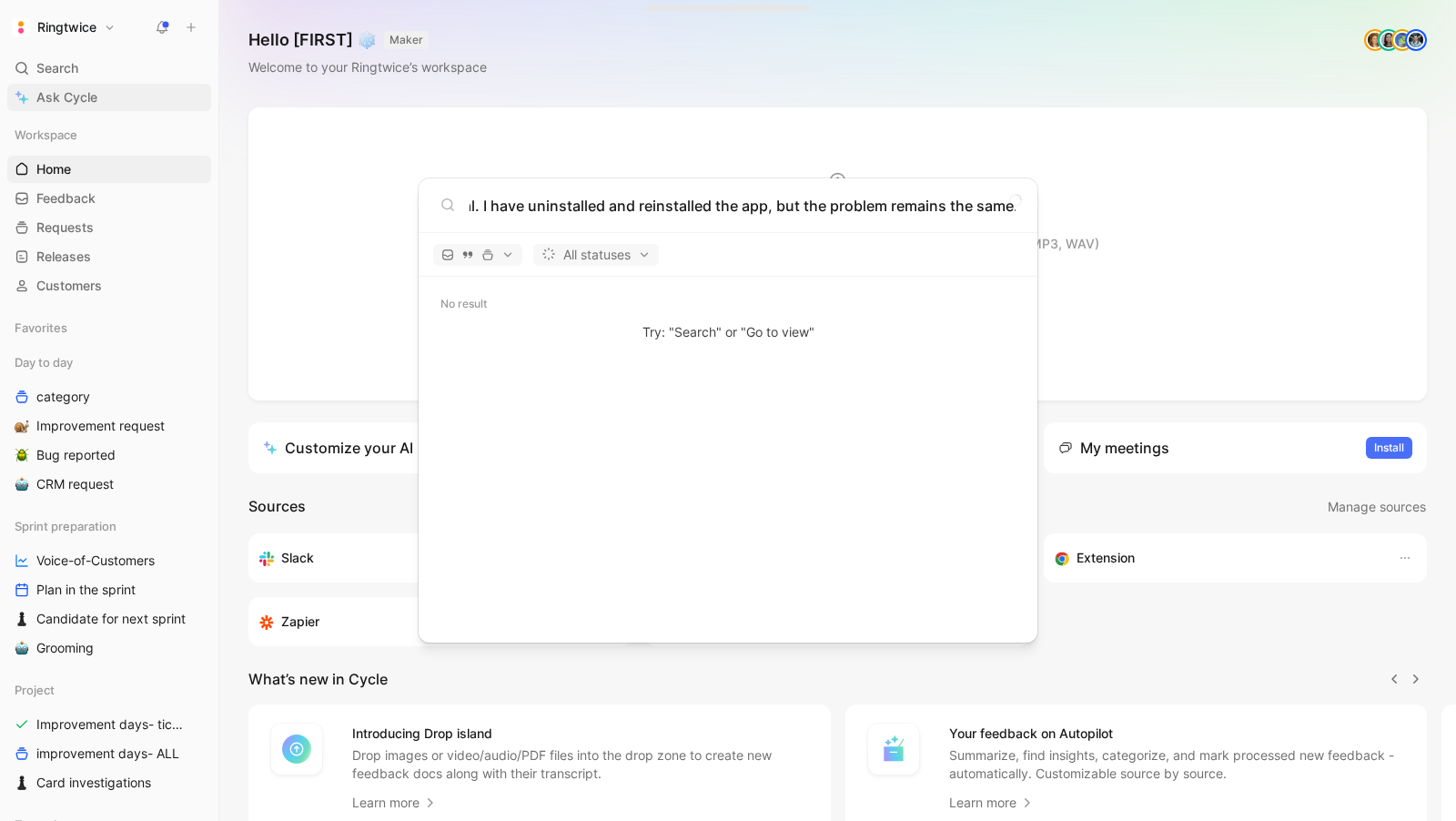 scroll, scrollTop: 0, scrollLeft: 0, axis: both 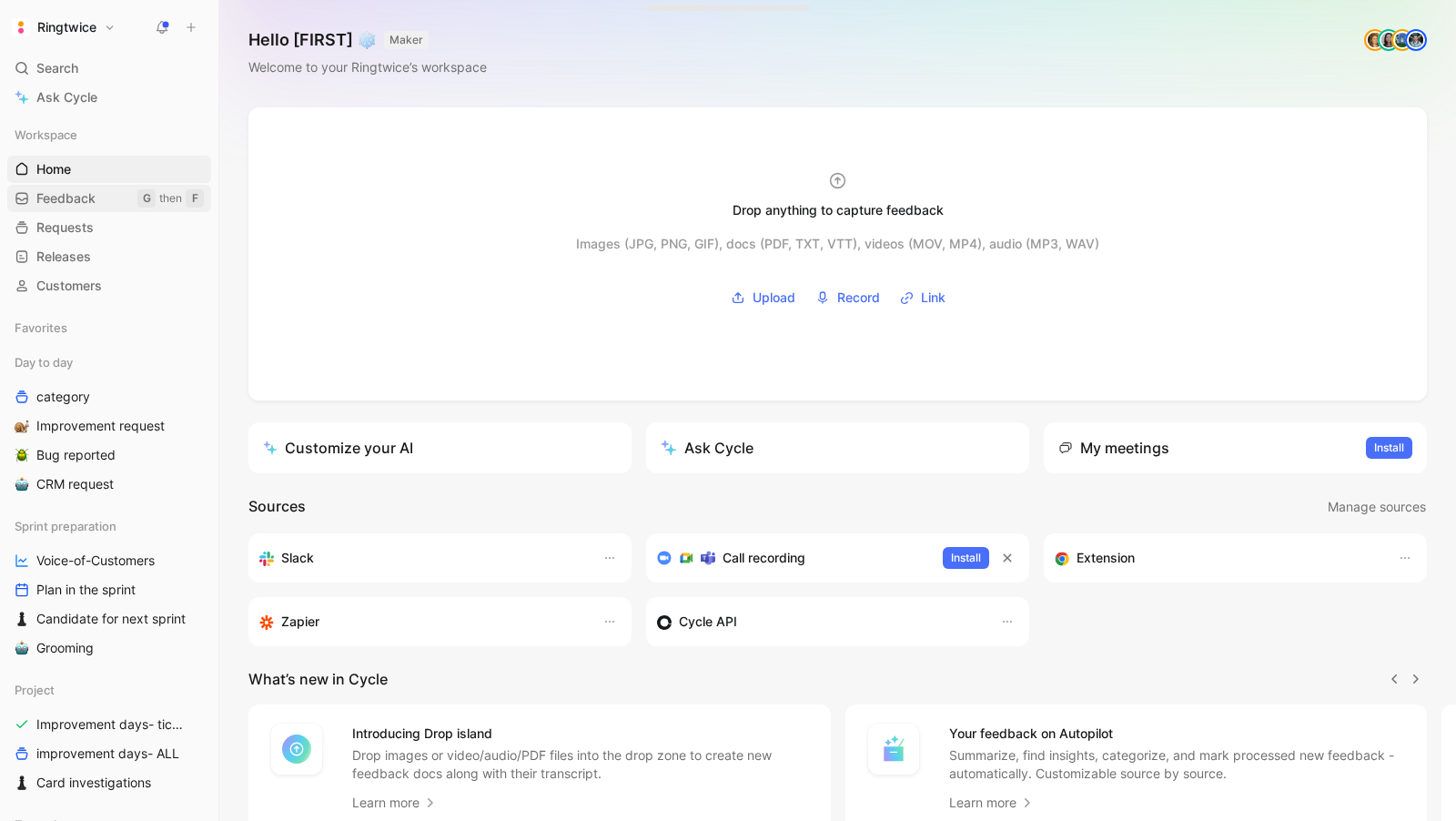 click on "Feedback" at bounding box center [66, 198] 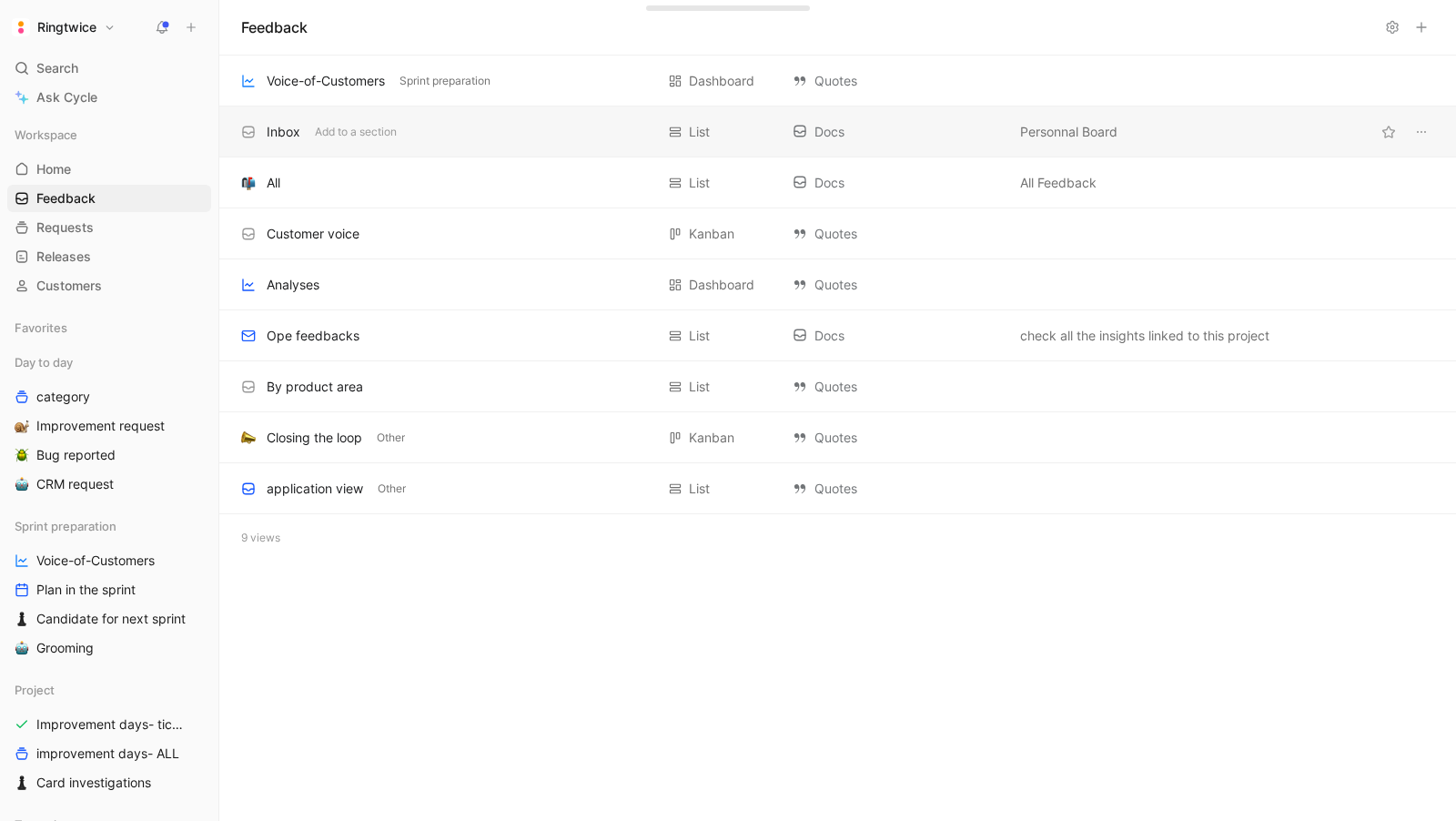 click on "Inbox" at bounding box center [283, 132] 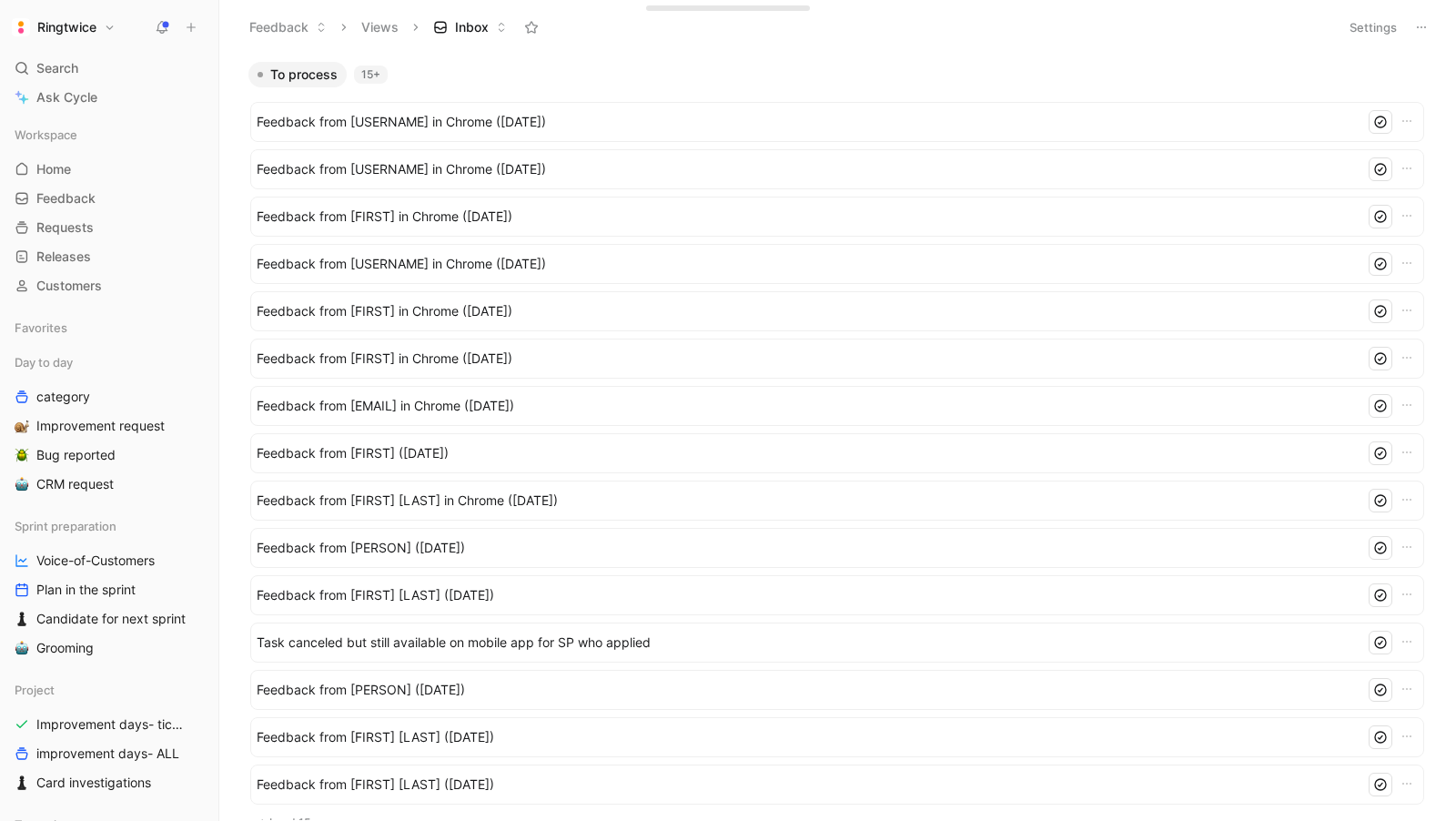 click 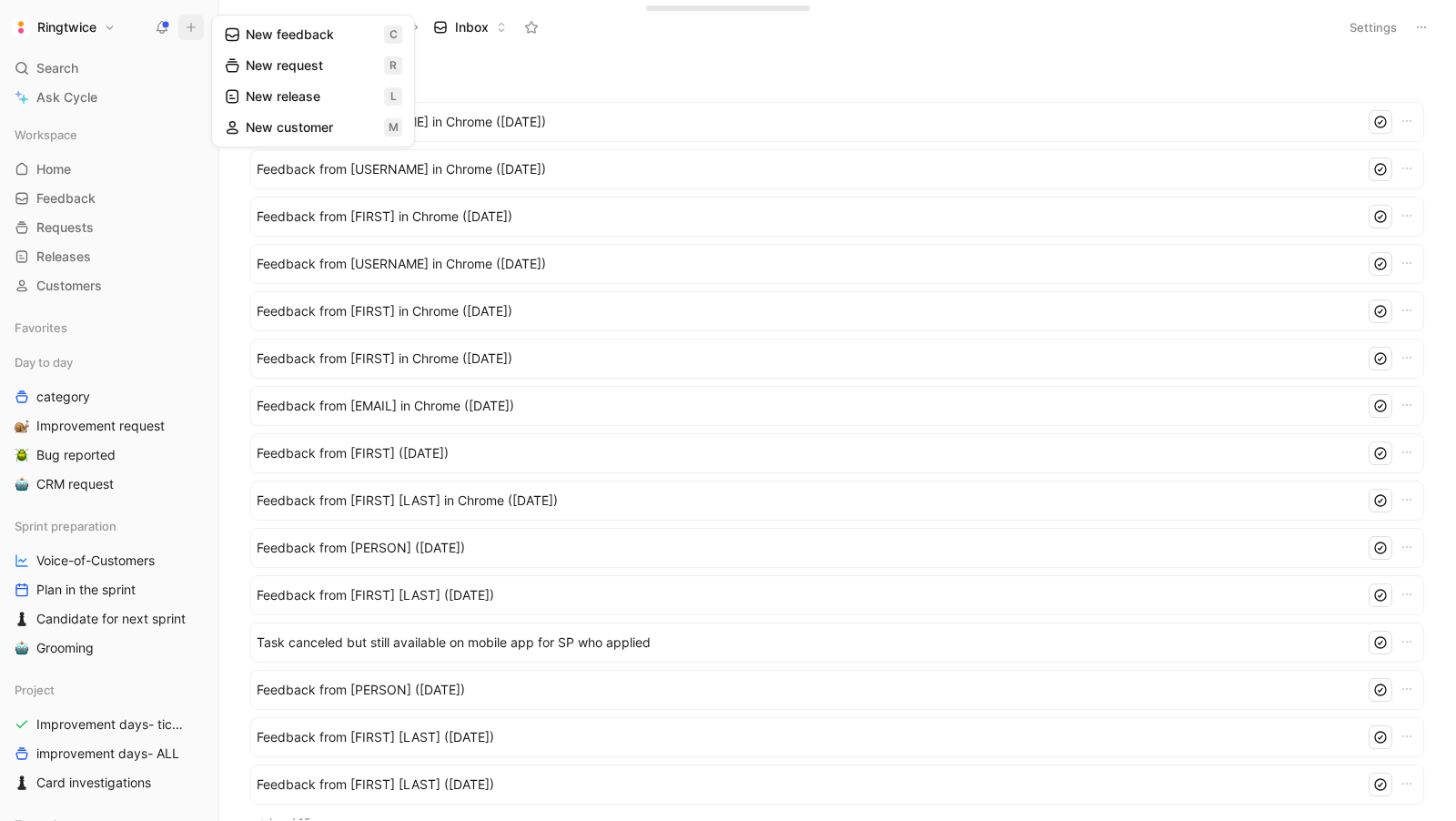 click on "New feedback c" at bounding box center [313, 35] 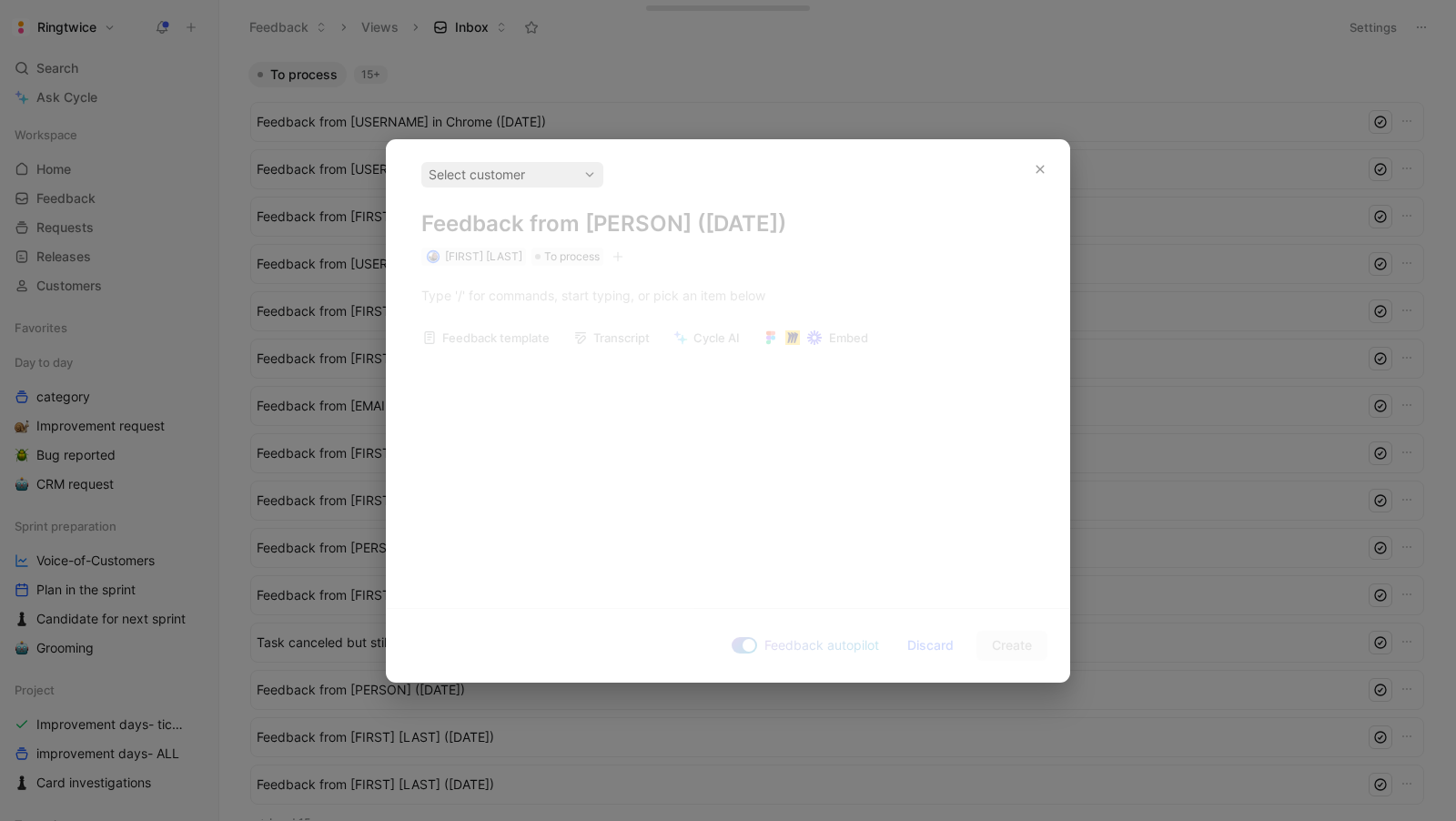 click on "Select customer Feedback from [FIRST] ([DATE]) [FIRST] [LAST] To process Feedback template Transcript Cycle AI Embed" at bounding box center (728, 367) 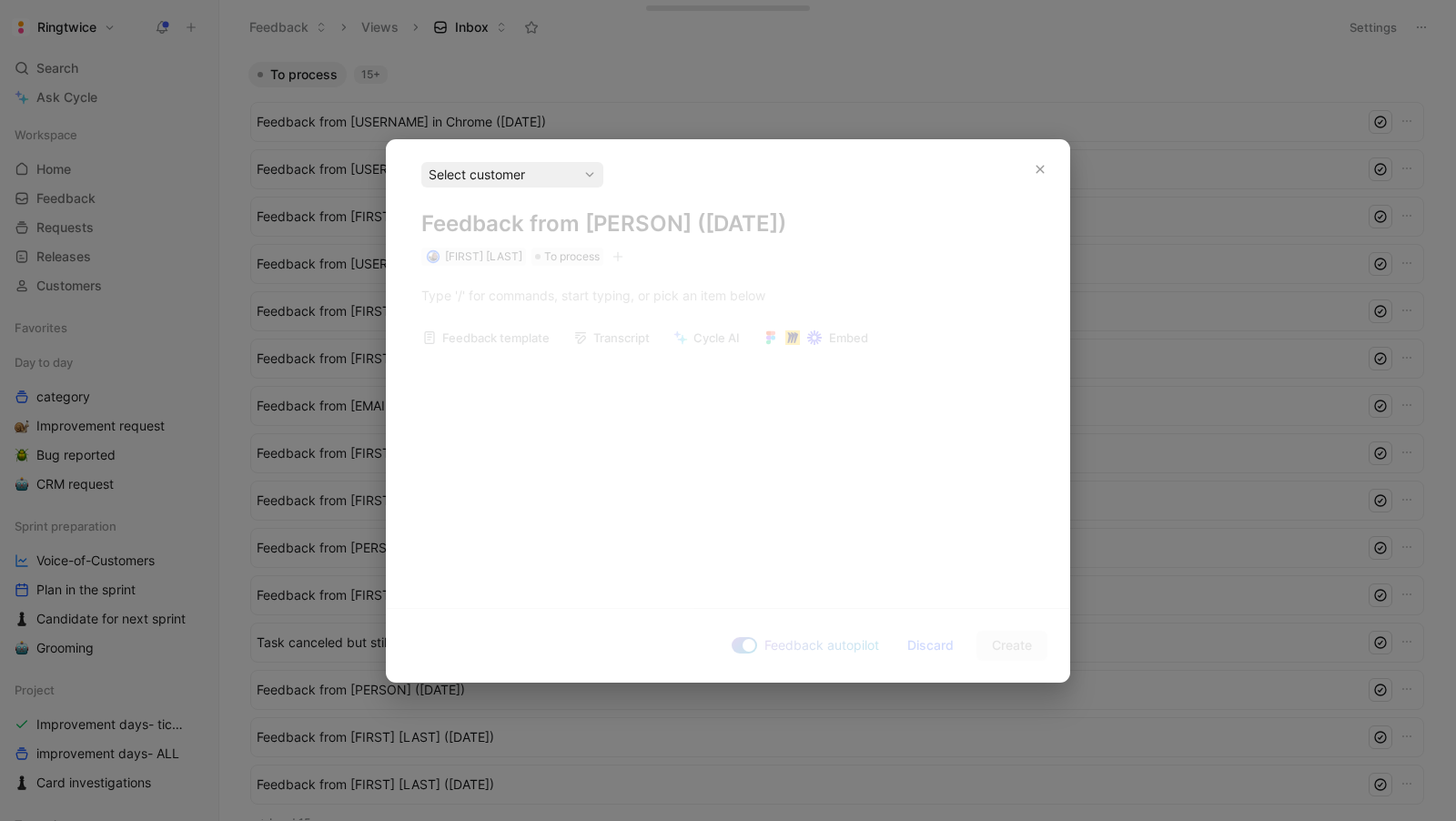 click on "Select customer" at bounding box center [512, 175] 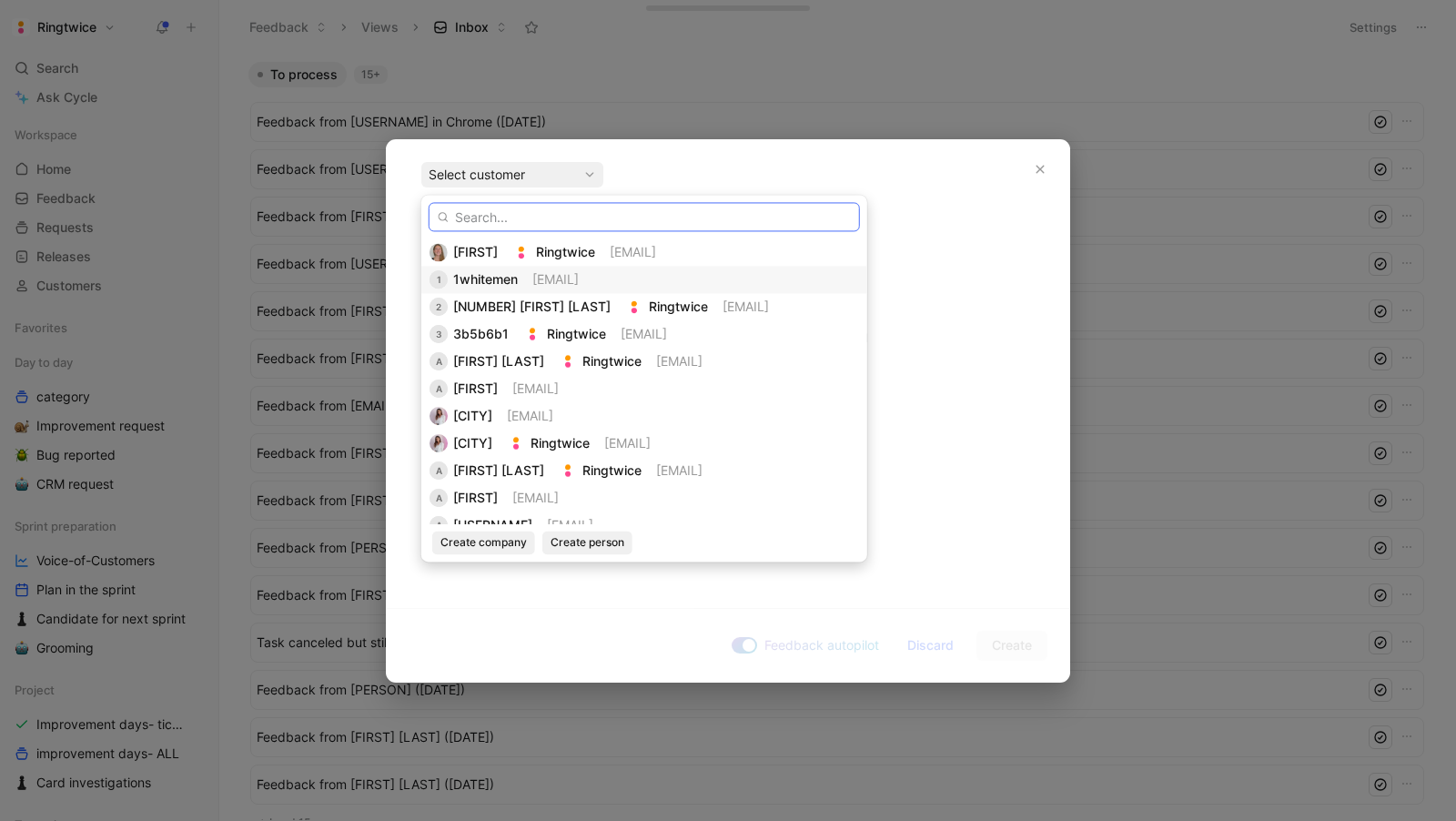paste on "[EMAIL]" 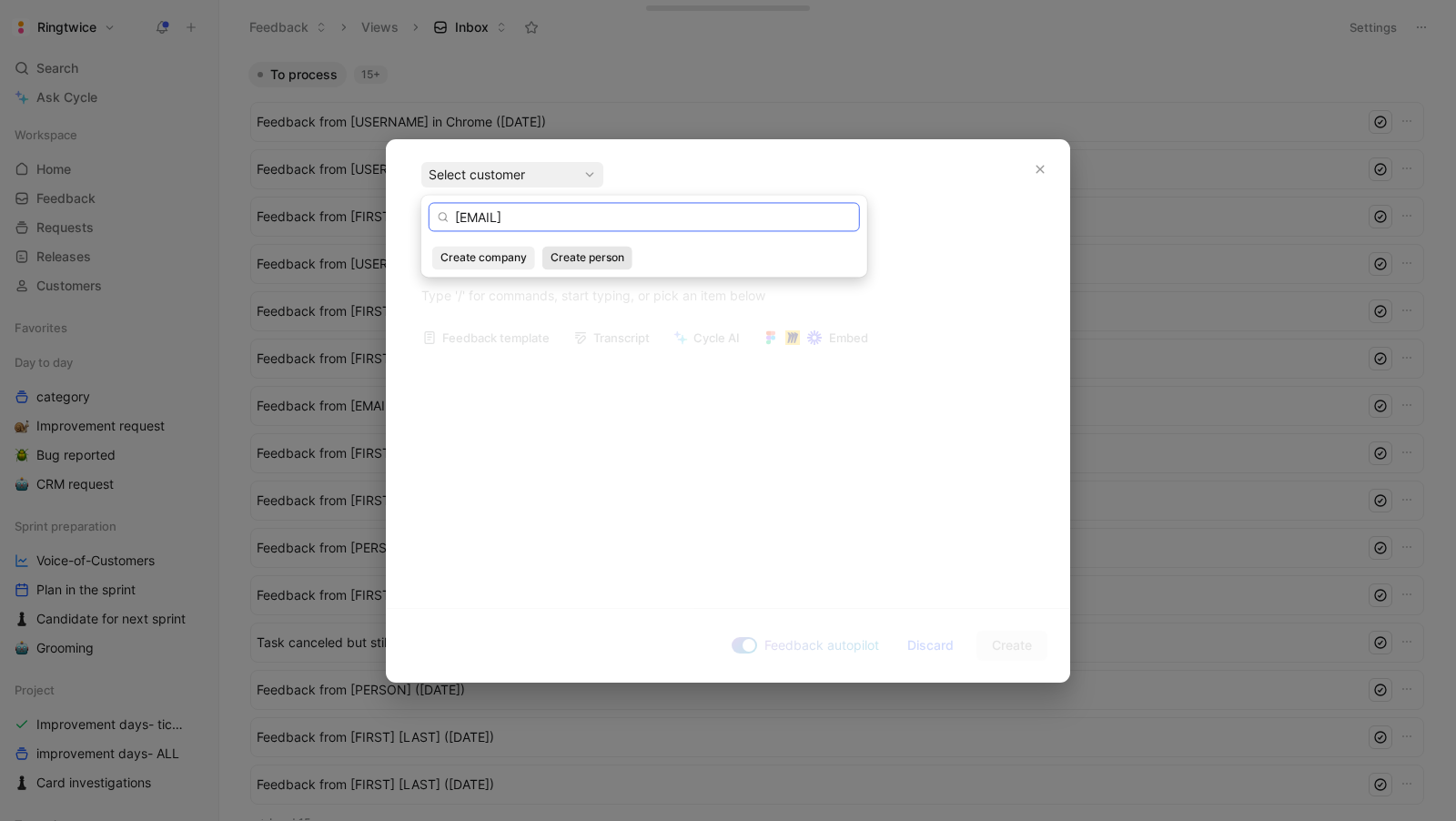 type on "[EMAIL]" 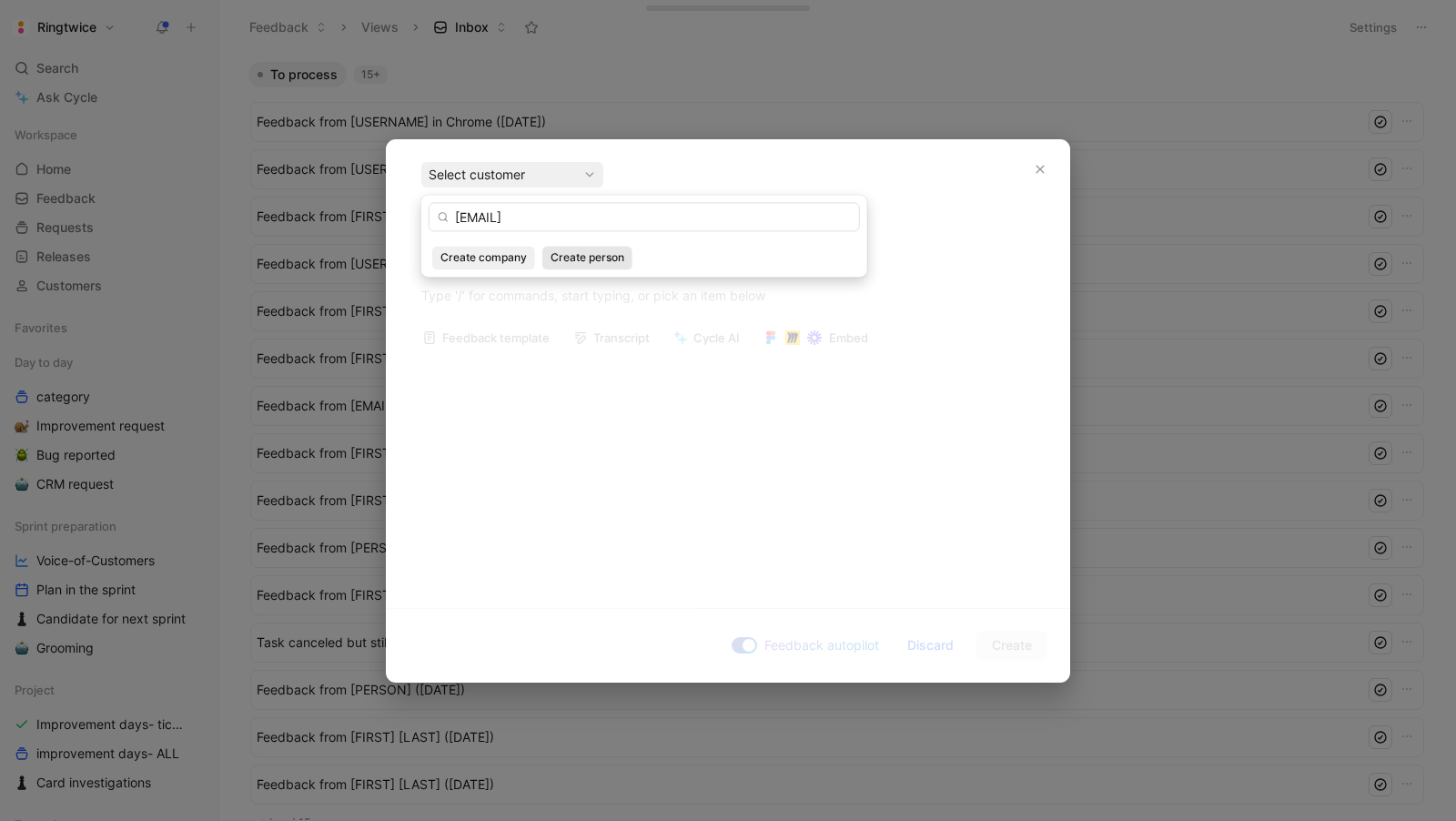 click on "Create person" at bounding box center [587, 258] 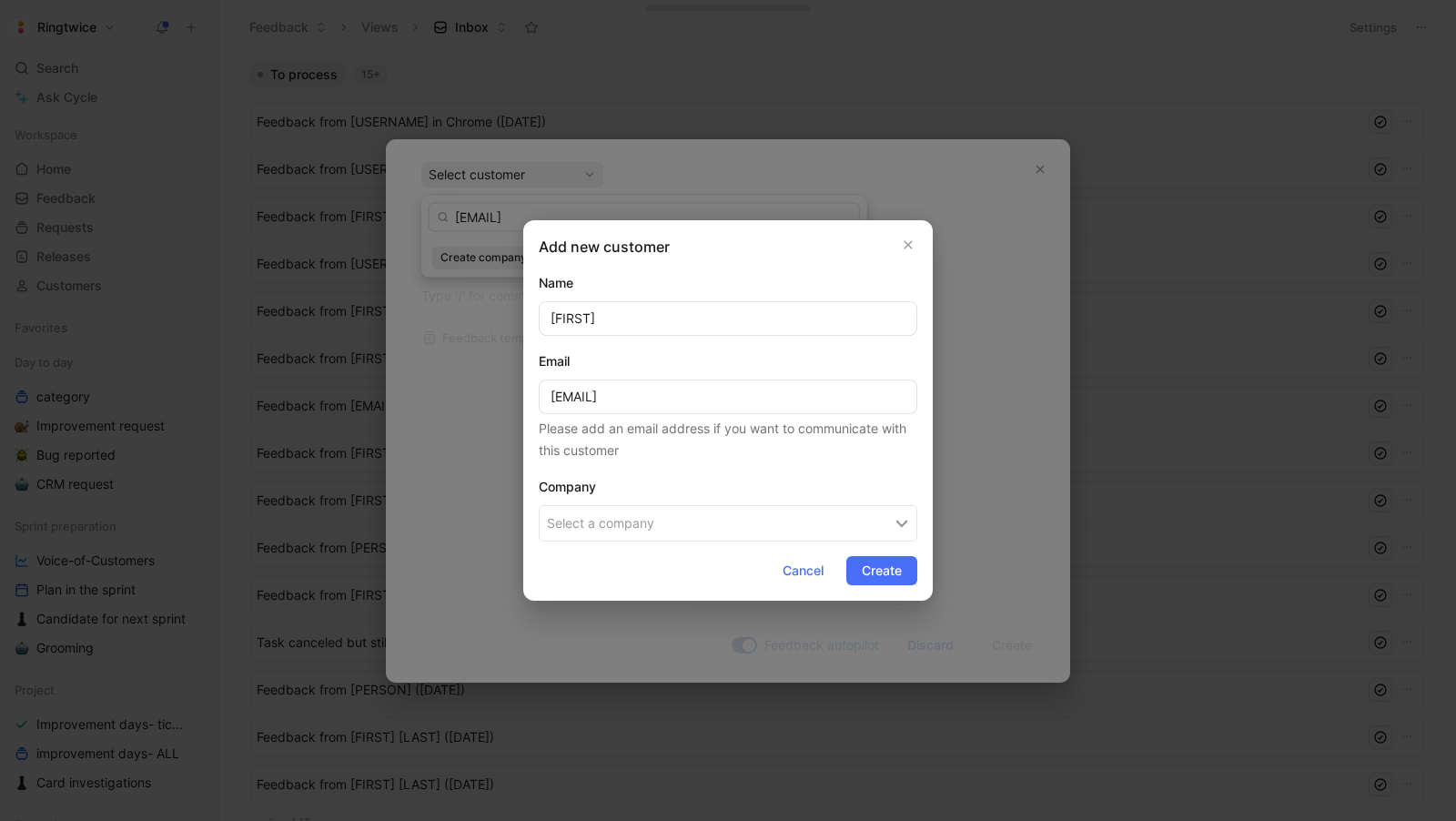 type on "[FIRST]" 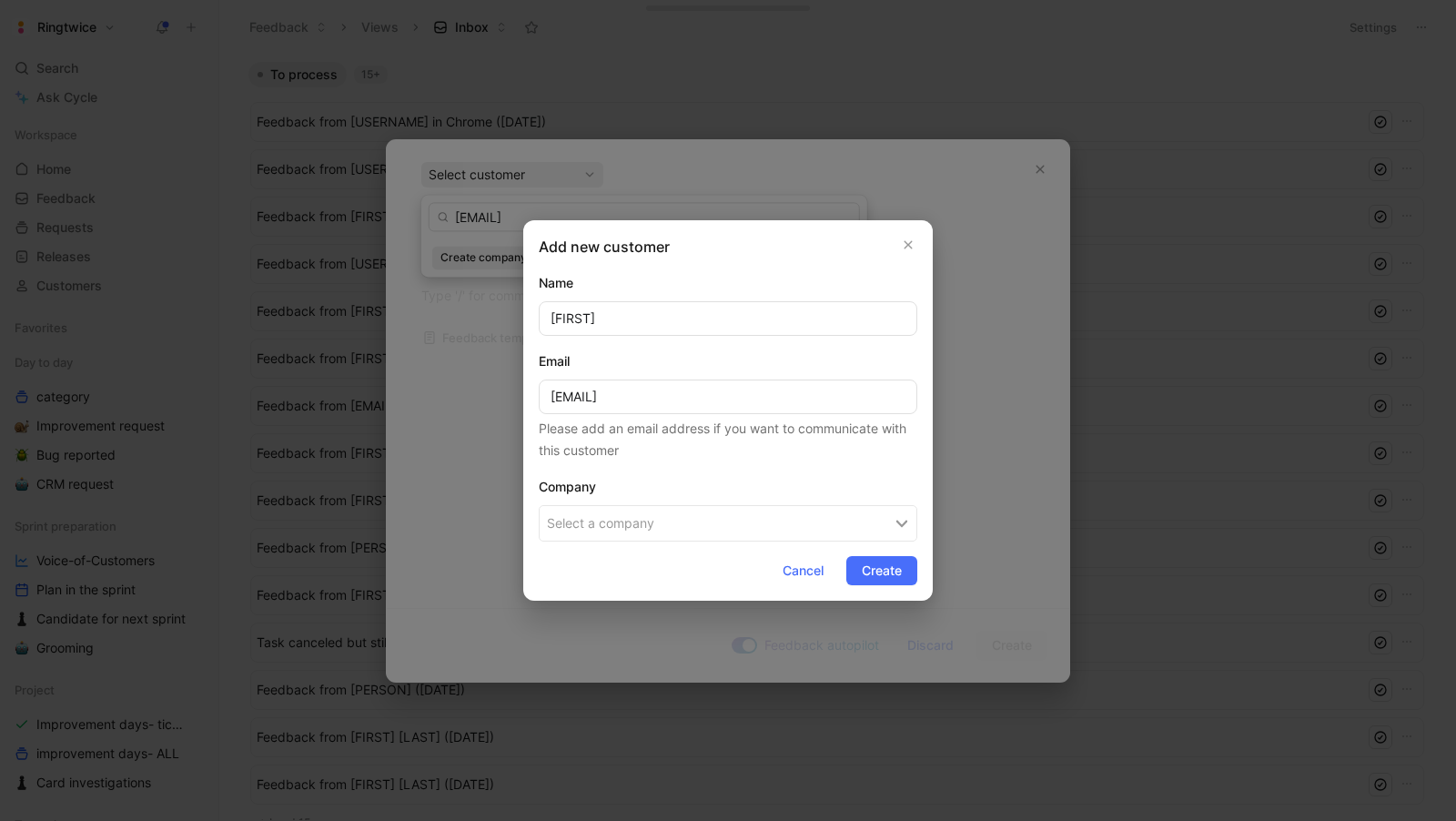 click on "Create" at bounding box center [882, 571] 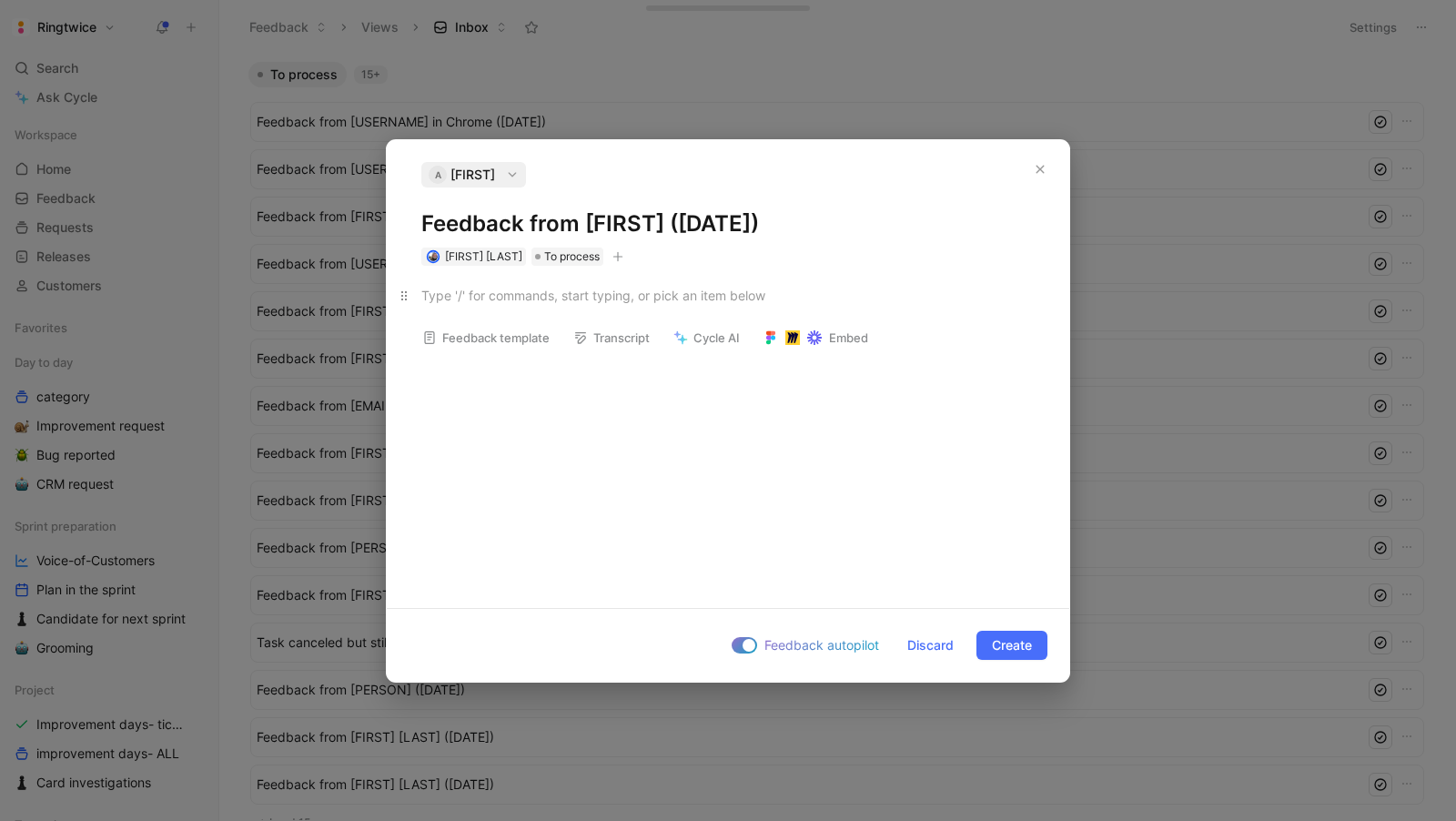 click at bounding box center [728, 295] 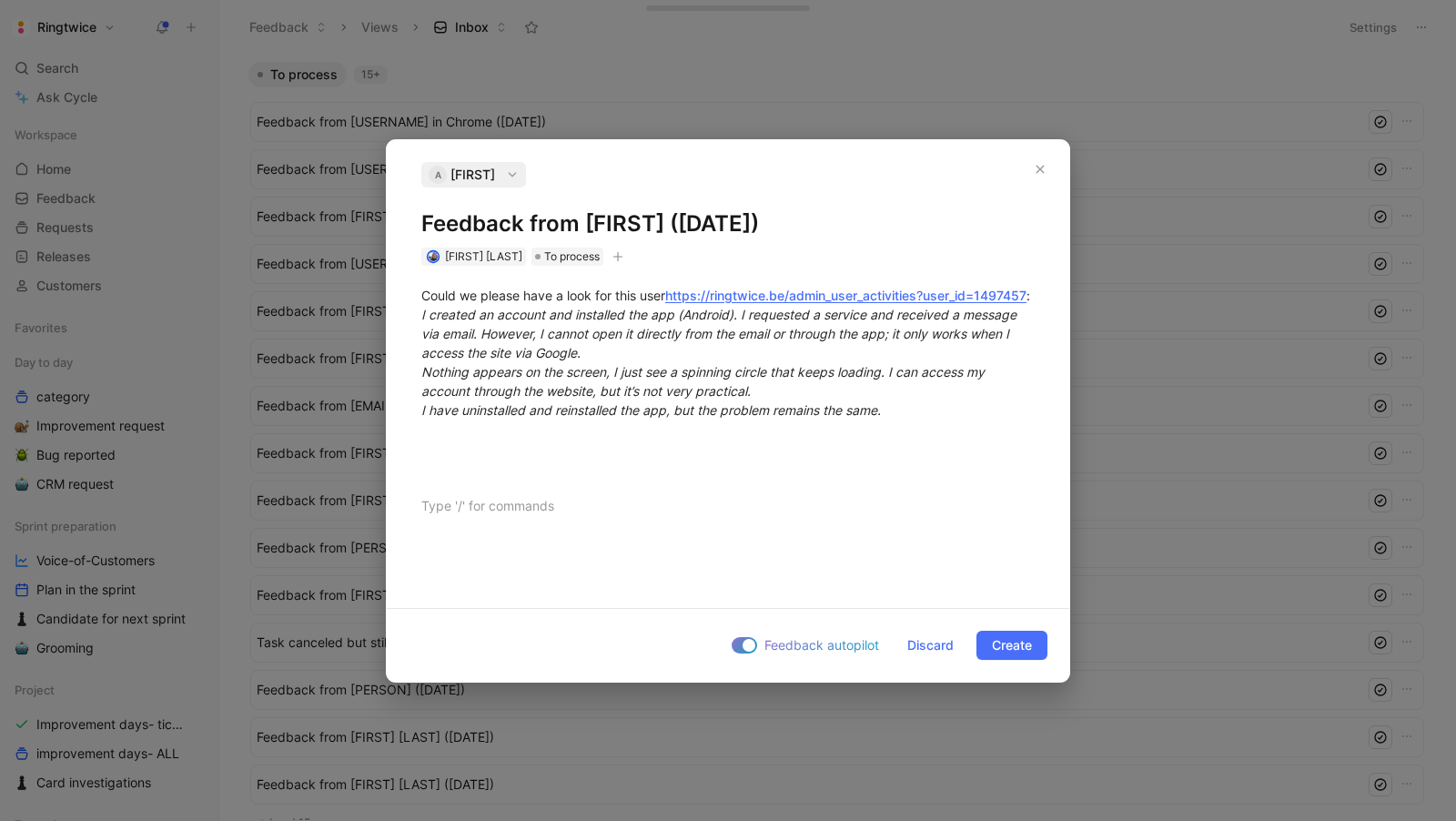 type 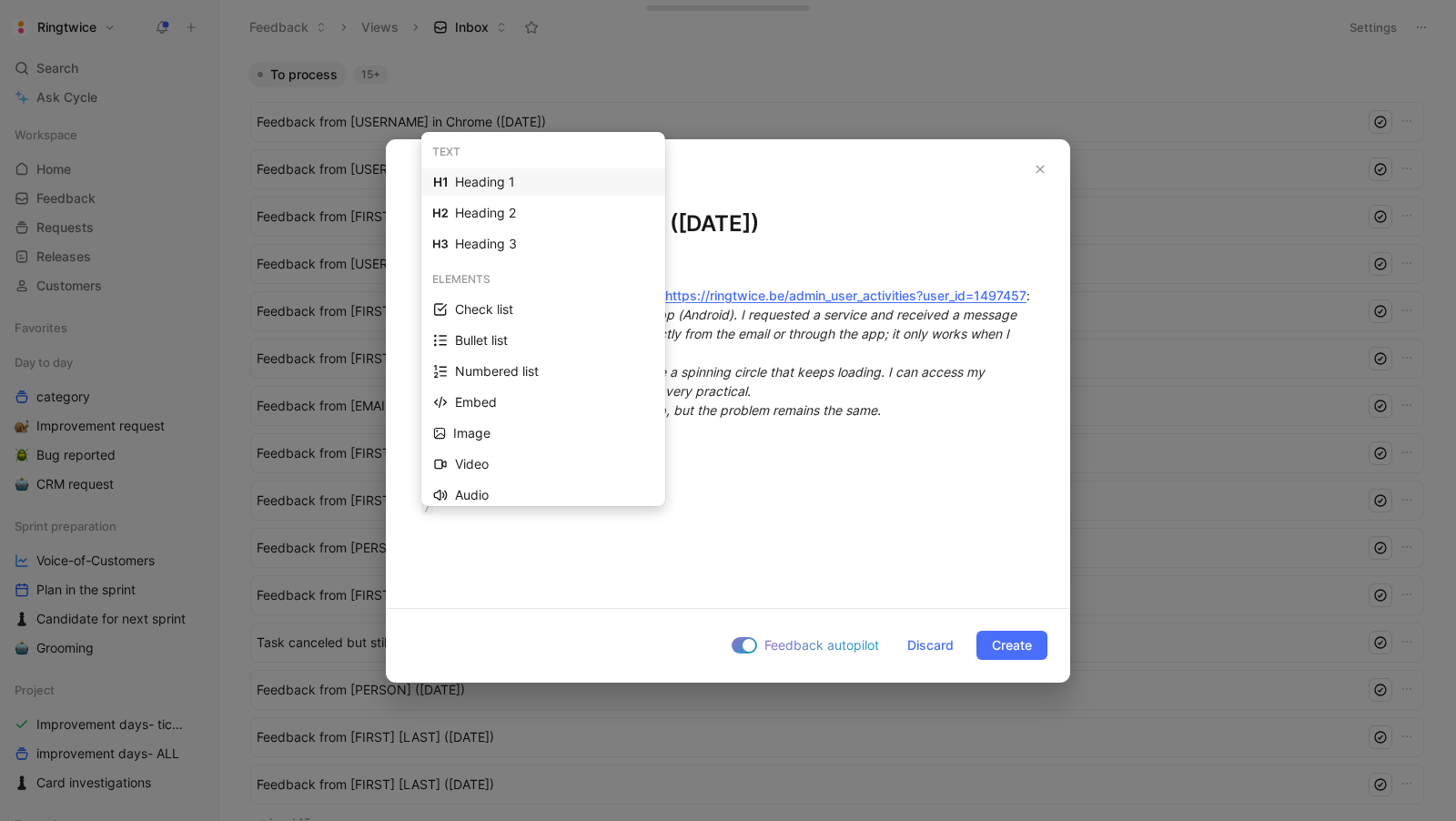 click on "Heading 1" at bounding box center [554, 182] 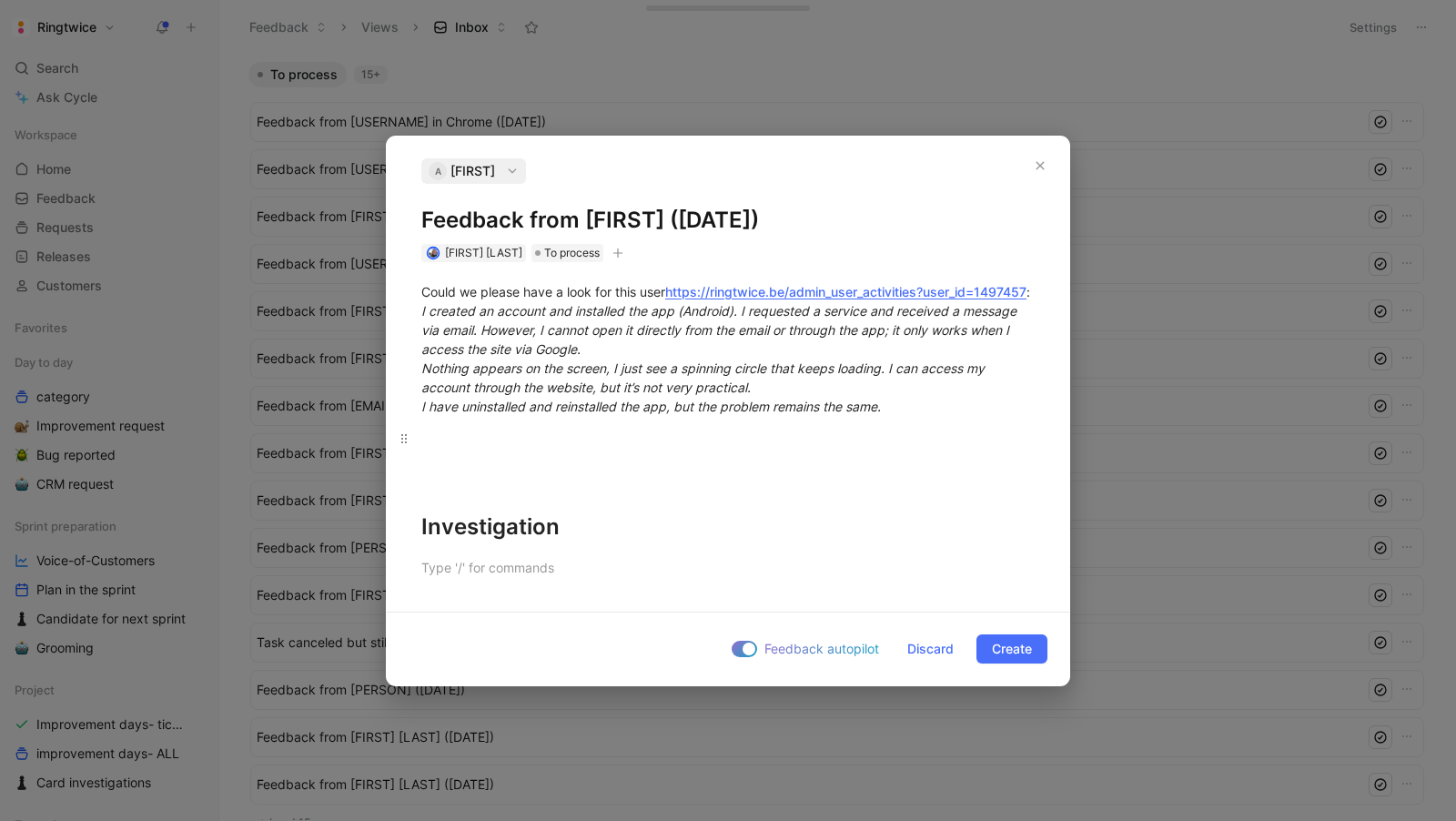click at bounding box center [728, 438] 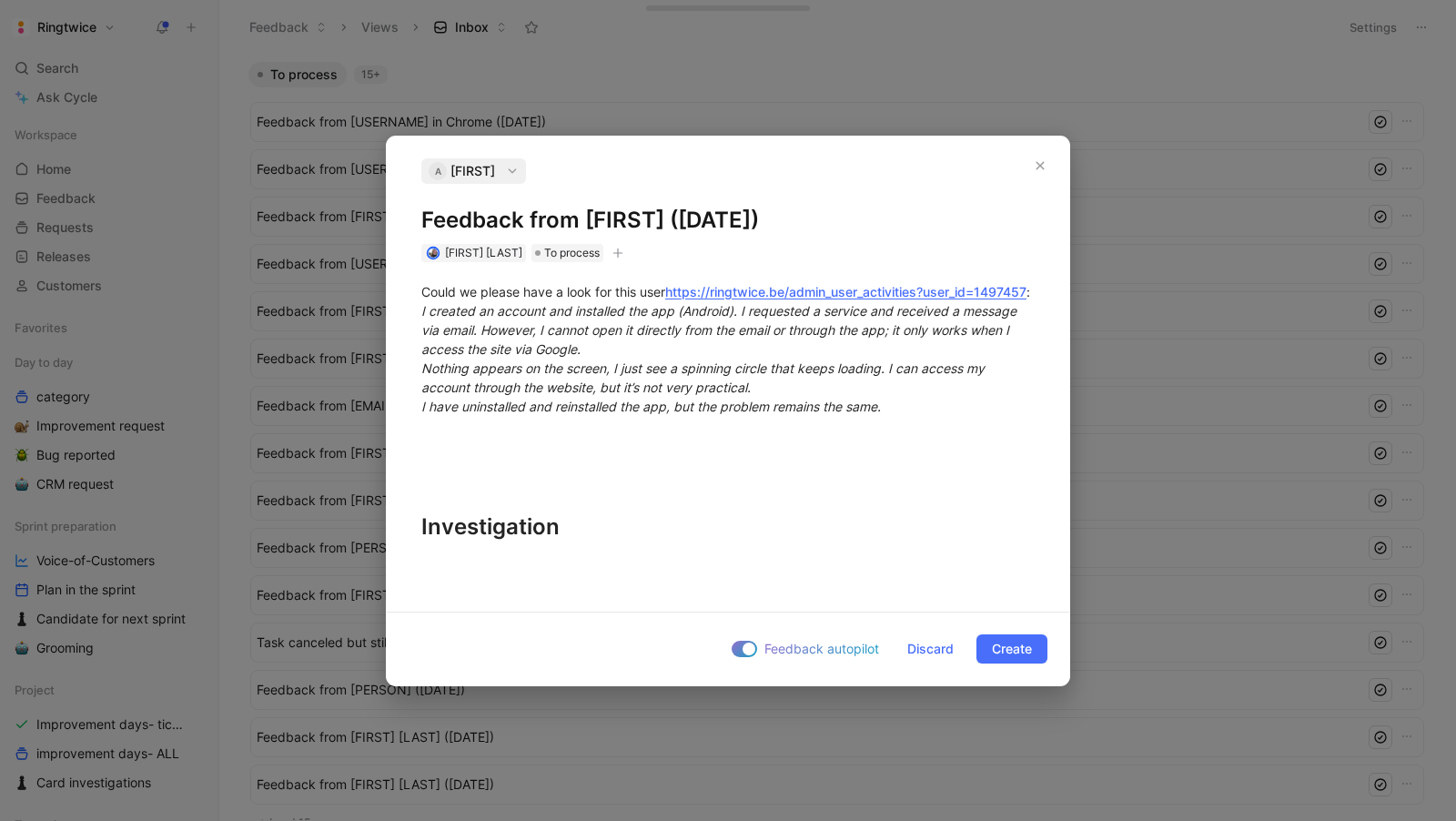 click on "Could we please have a look for this user  https://ringtwice.be/admin_user_activities?user_id=[USER_ID] : I created an account and installed the app (Android). I requested a service and received a message via email. However, I cannot open it directly from the email or through the app; it only works when I access the site via Google. Nothing appears on the screen, I just see a spinning circle that keeps loading. I can access my account through the website, but it’s not very practical. I have uninstalled and reinstalled the app, but the problem remains the same. Investigation" at bounding box center (728, 430) 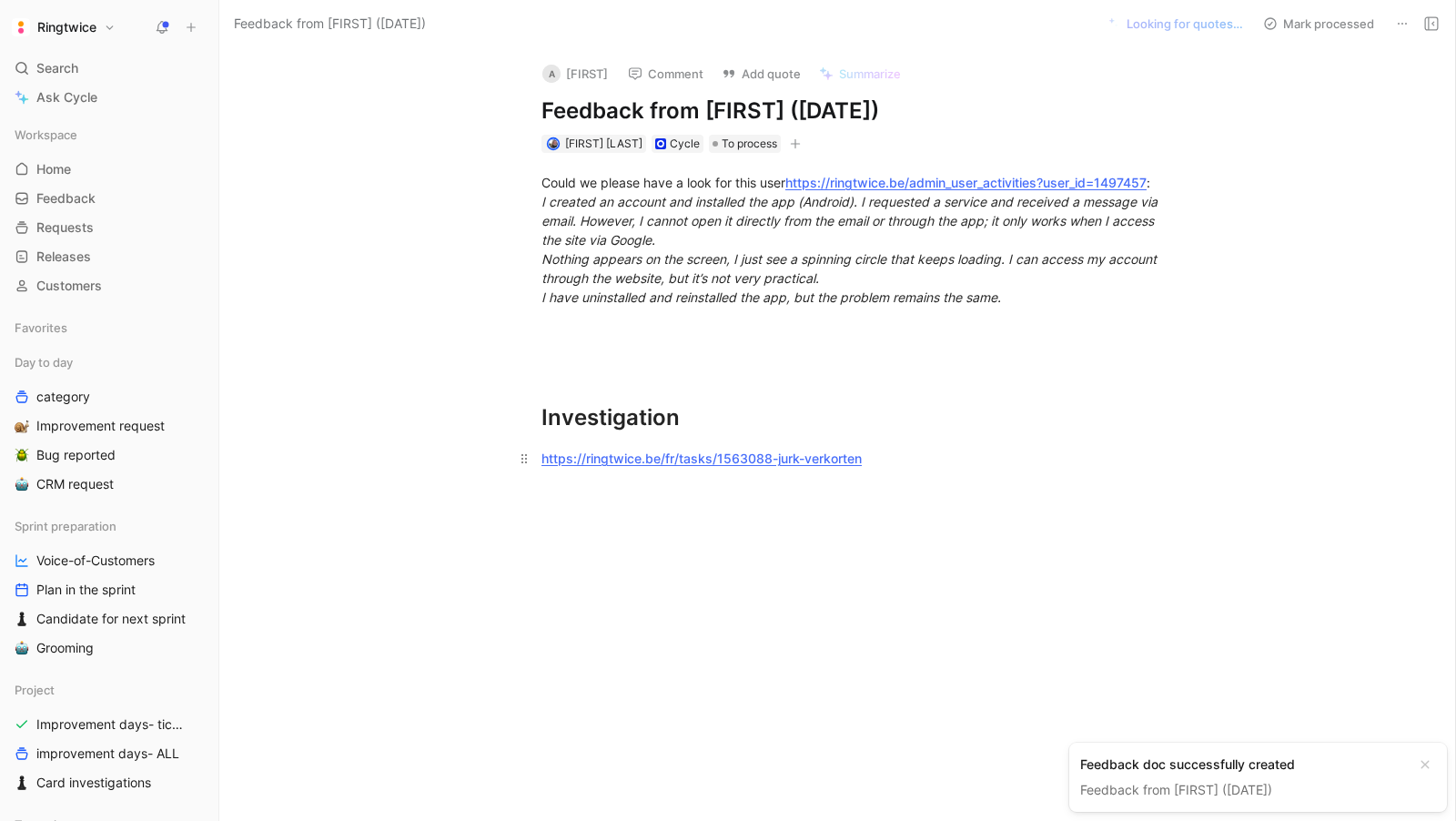 click on "https://ringtwice.be/fr/tasks/1563088-jurk-verkorten" at bounding box center [856, 458] 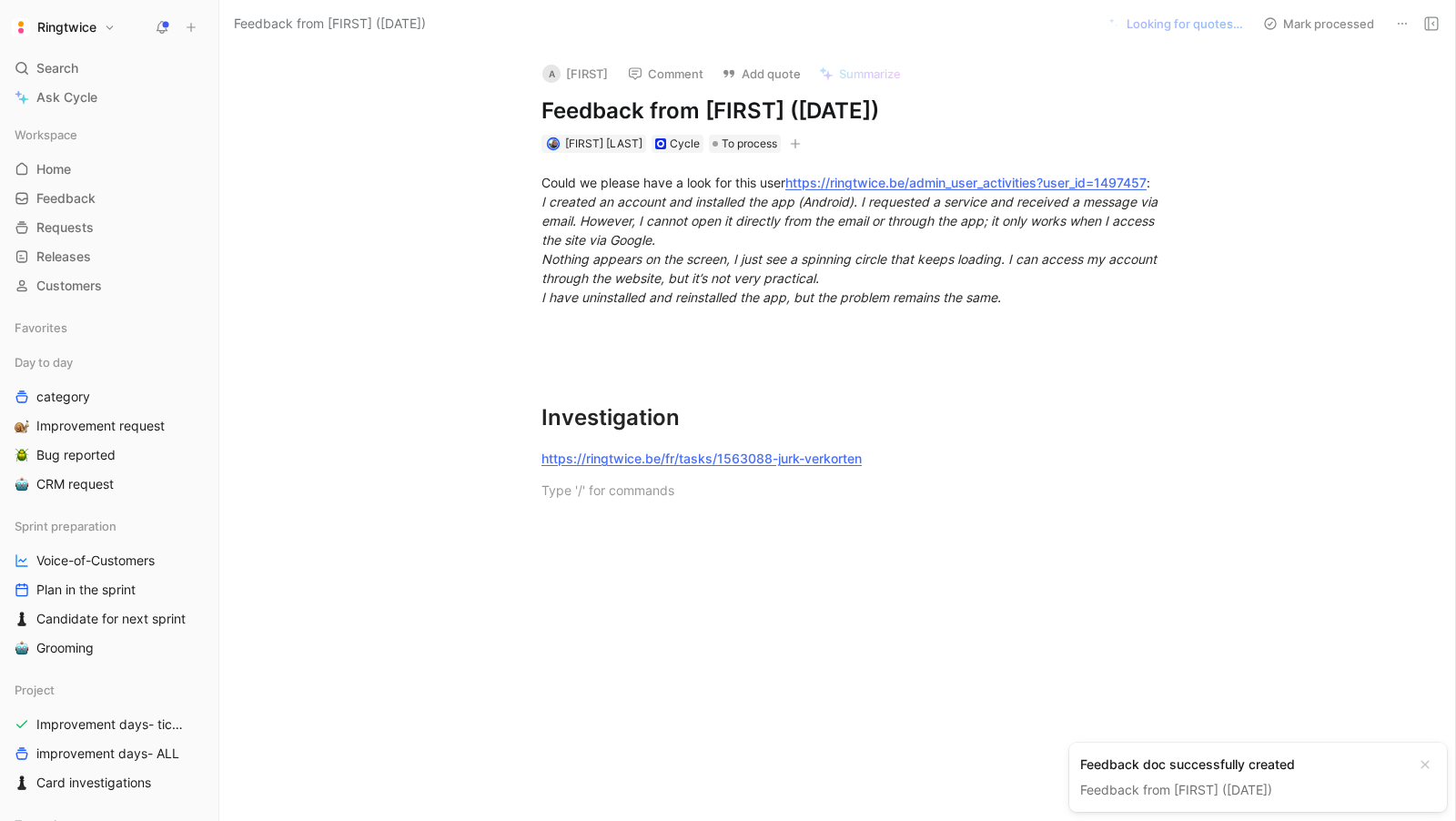 type 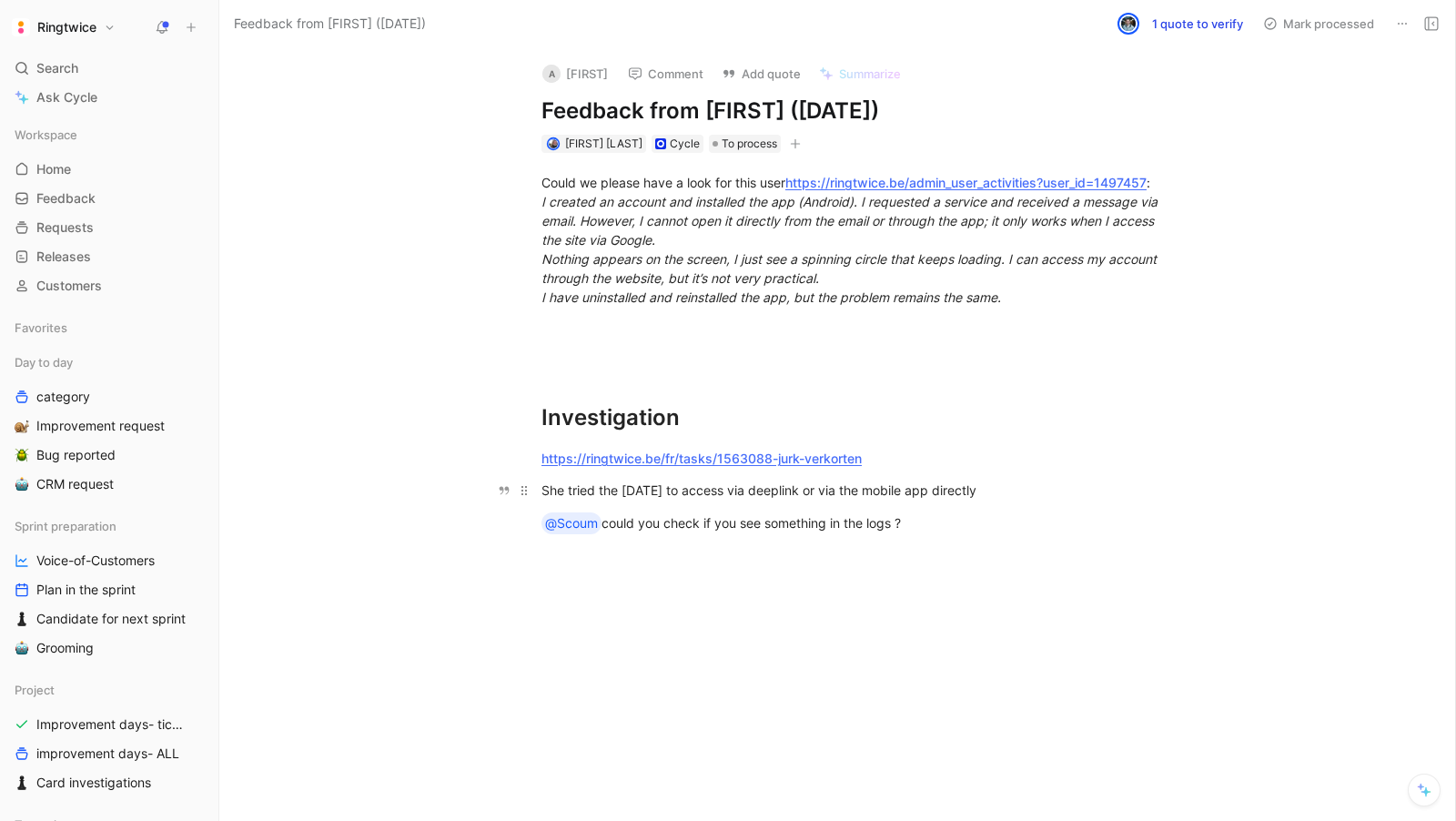 click on "She tried the [DATE] to access via deeplink or via the mobile app directly" at bounding box center [856, 490] 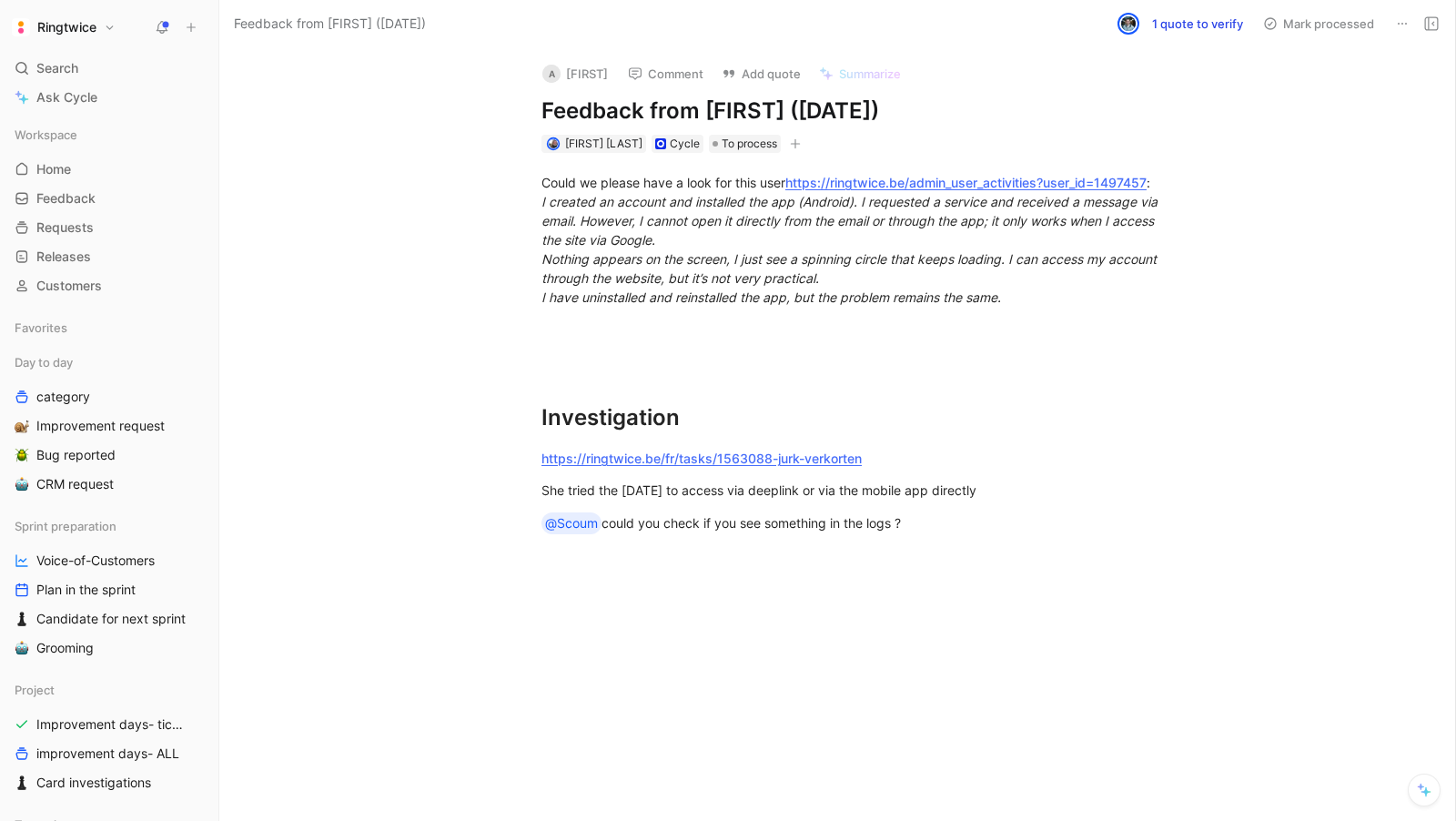 scroll, scrollTop: 9, scrollLeft: 0, axis: vertical 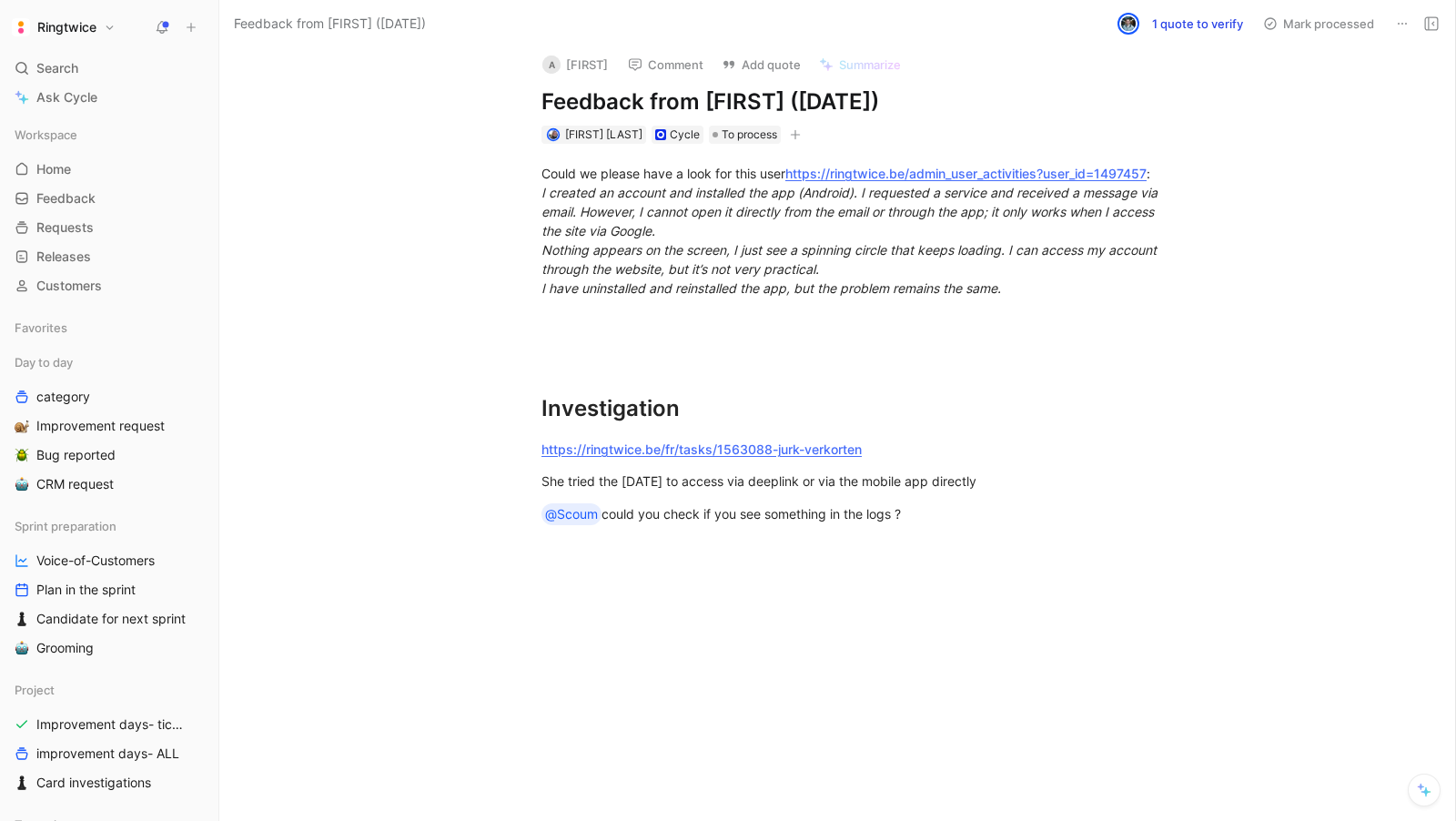 click on "She tried the [DATE] to access via deeplink or via the mobile app directly" at bounding box center (856, 481) 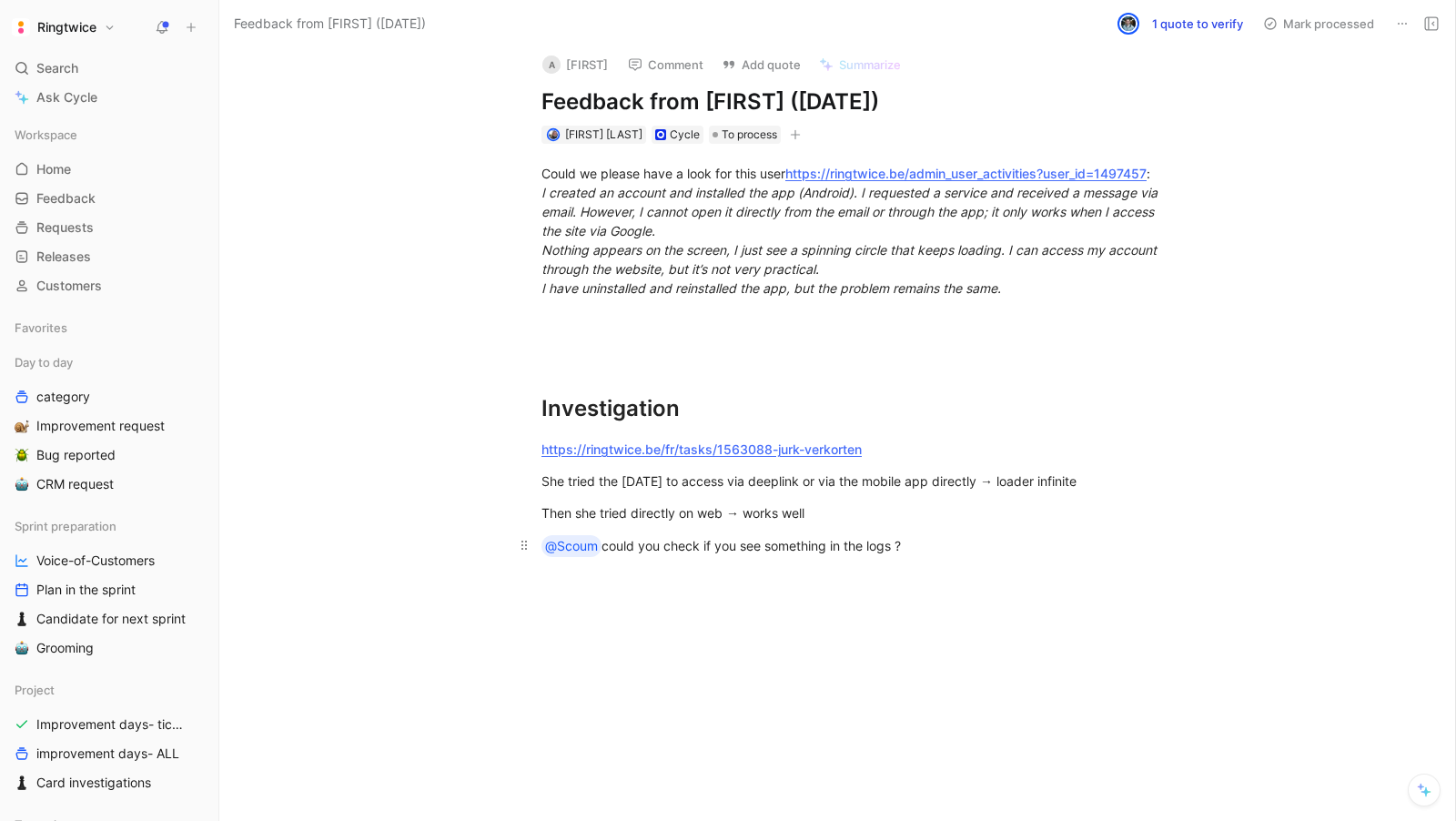 click on "@[USERNAME]  could you check if you see something in the logs ?" at bounding box center [856, 546] 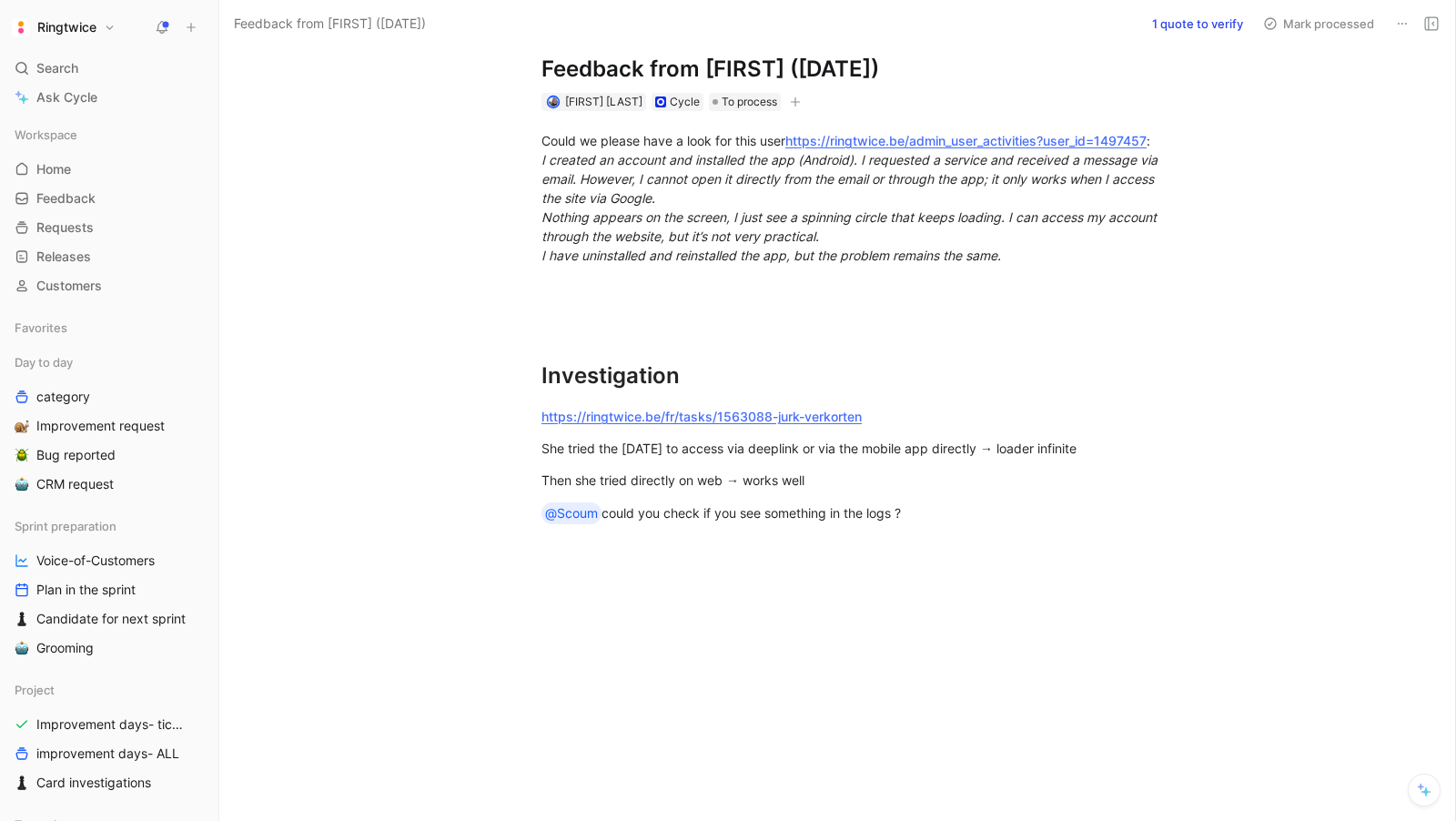 scroll, scrollTop: 0, scrollLeft: 0, axis: both 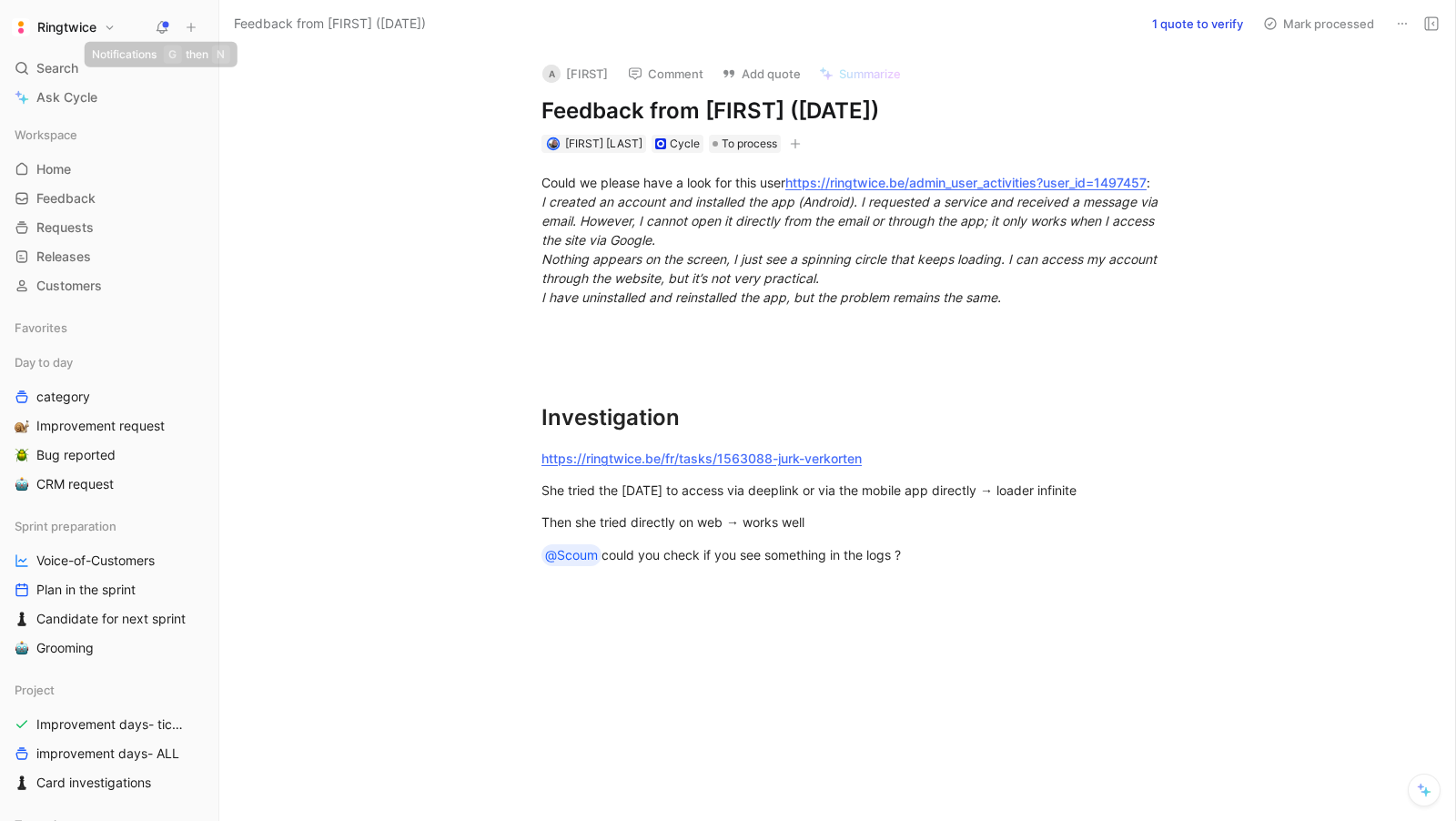 click 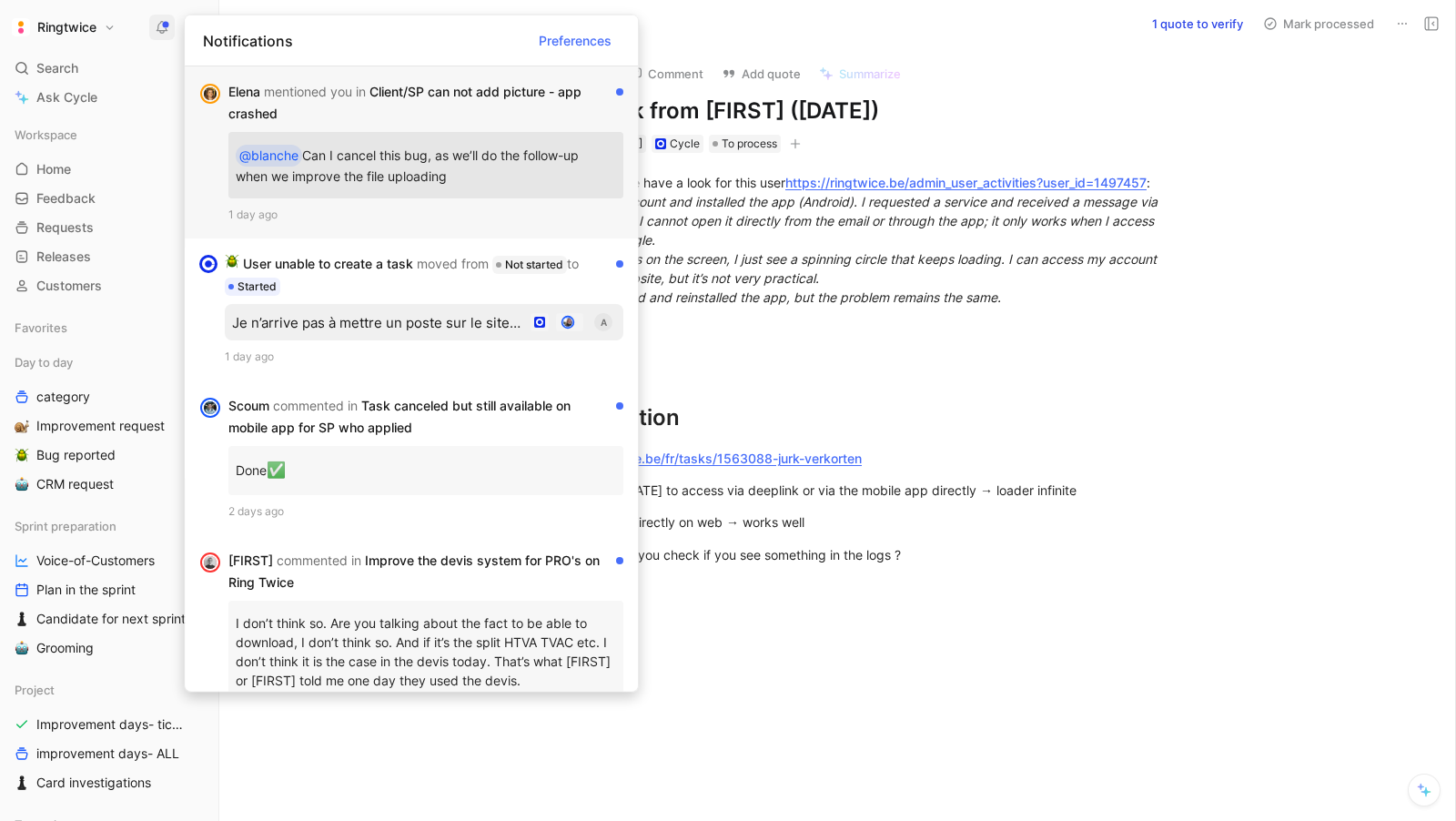 click on "[FIRST] mentioned you in Client/SP can not add picture - app crashed" at bounding box center (419, 103) 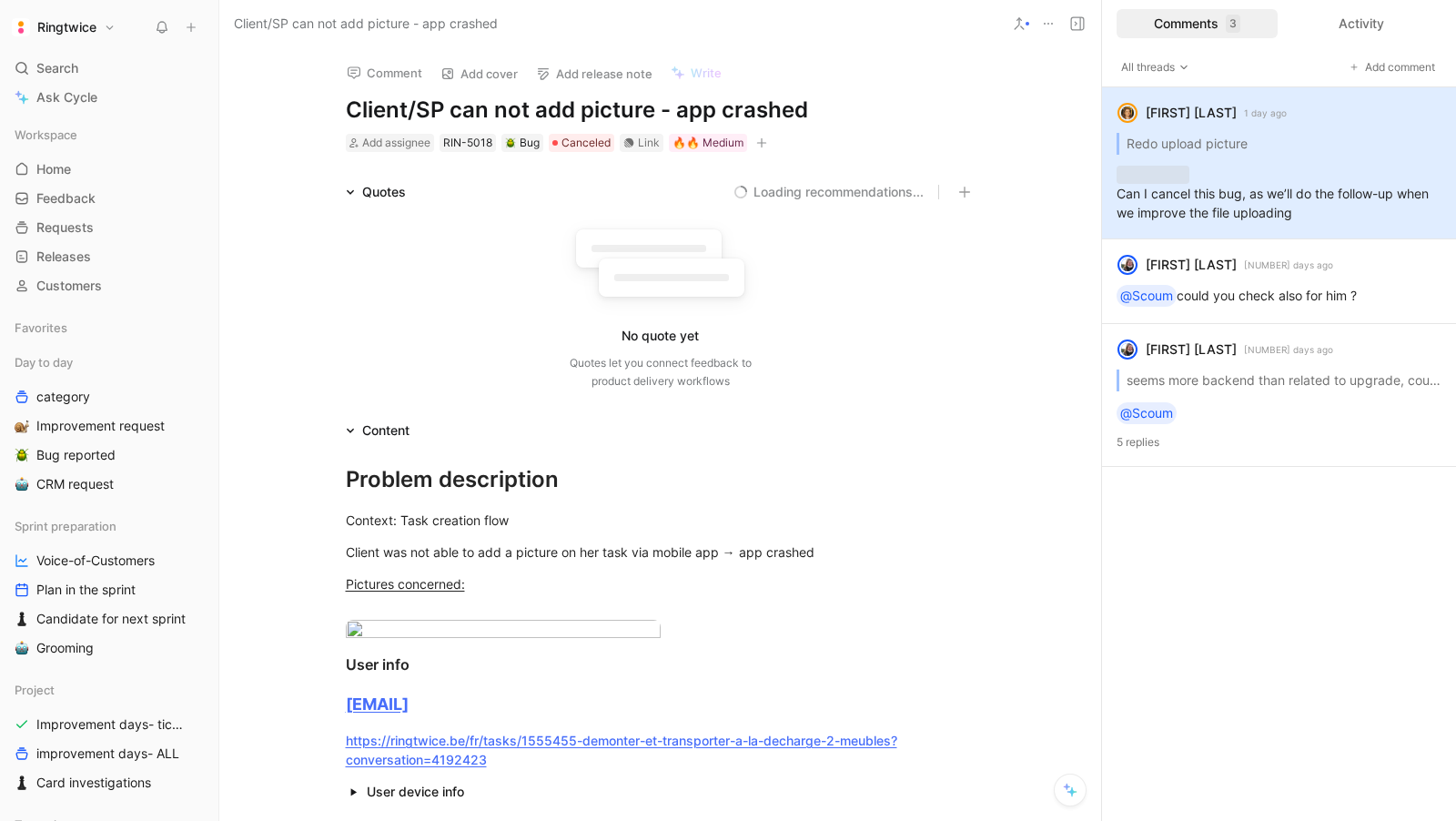 scroll, scrollTop: 1191, scrollLeft: 0, axis: vertical 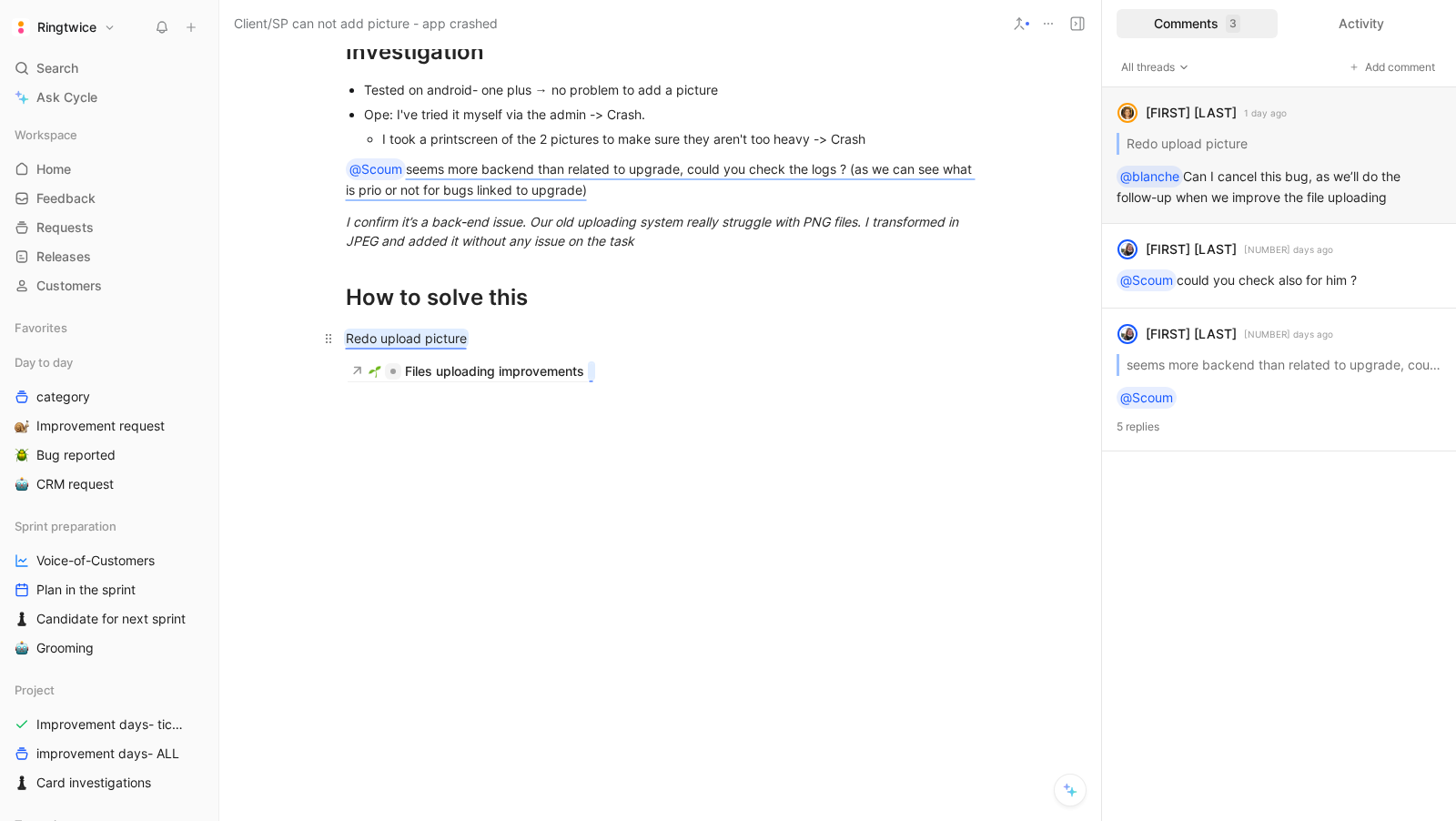 click on "Redo upload picture" at bounding box center (406, 338) 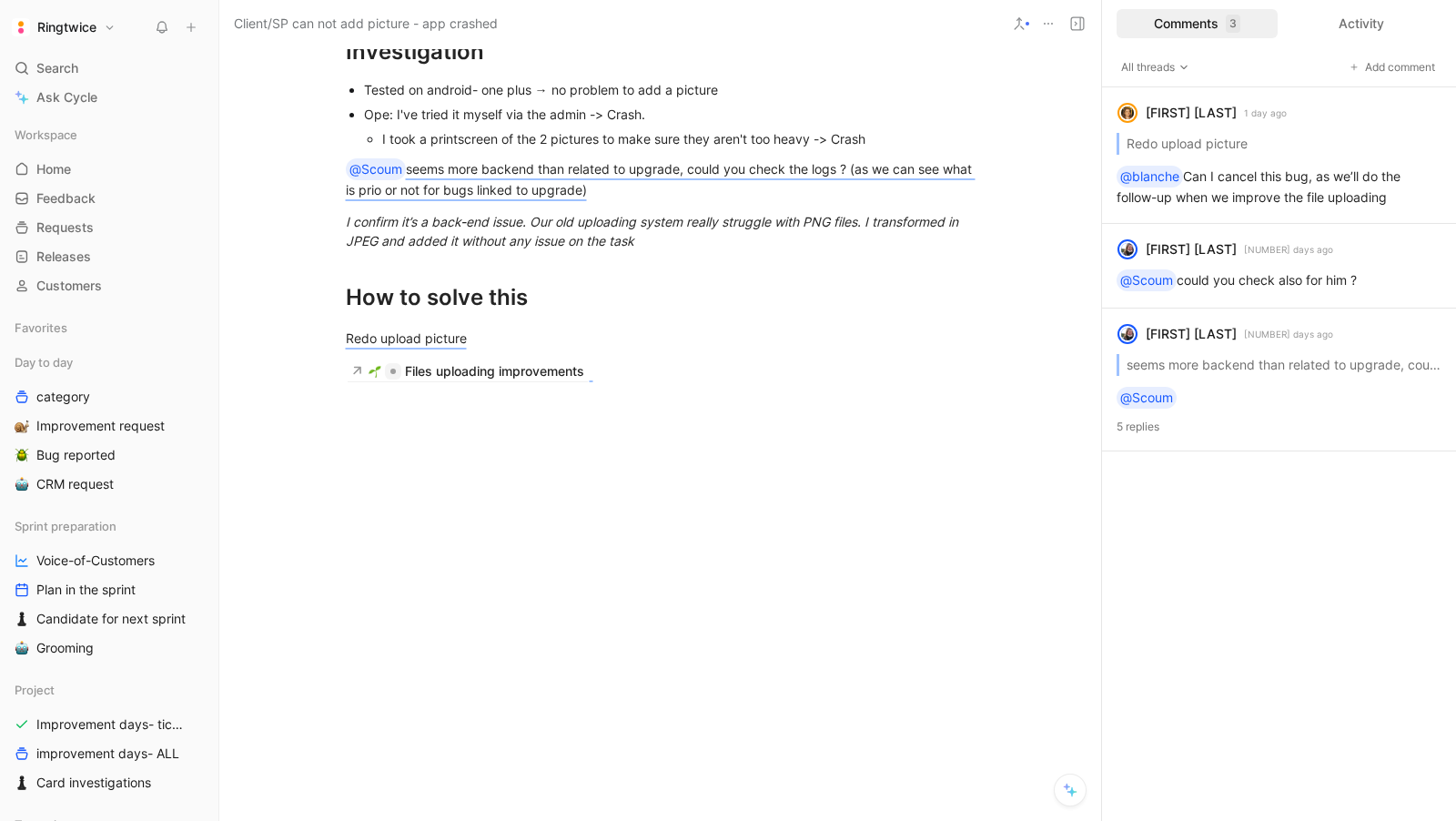 scroll, scrollTop: 1192, scrollLeft: 0, axis: vertical 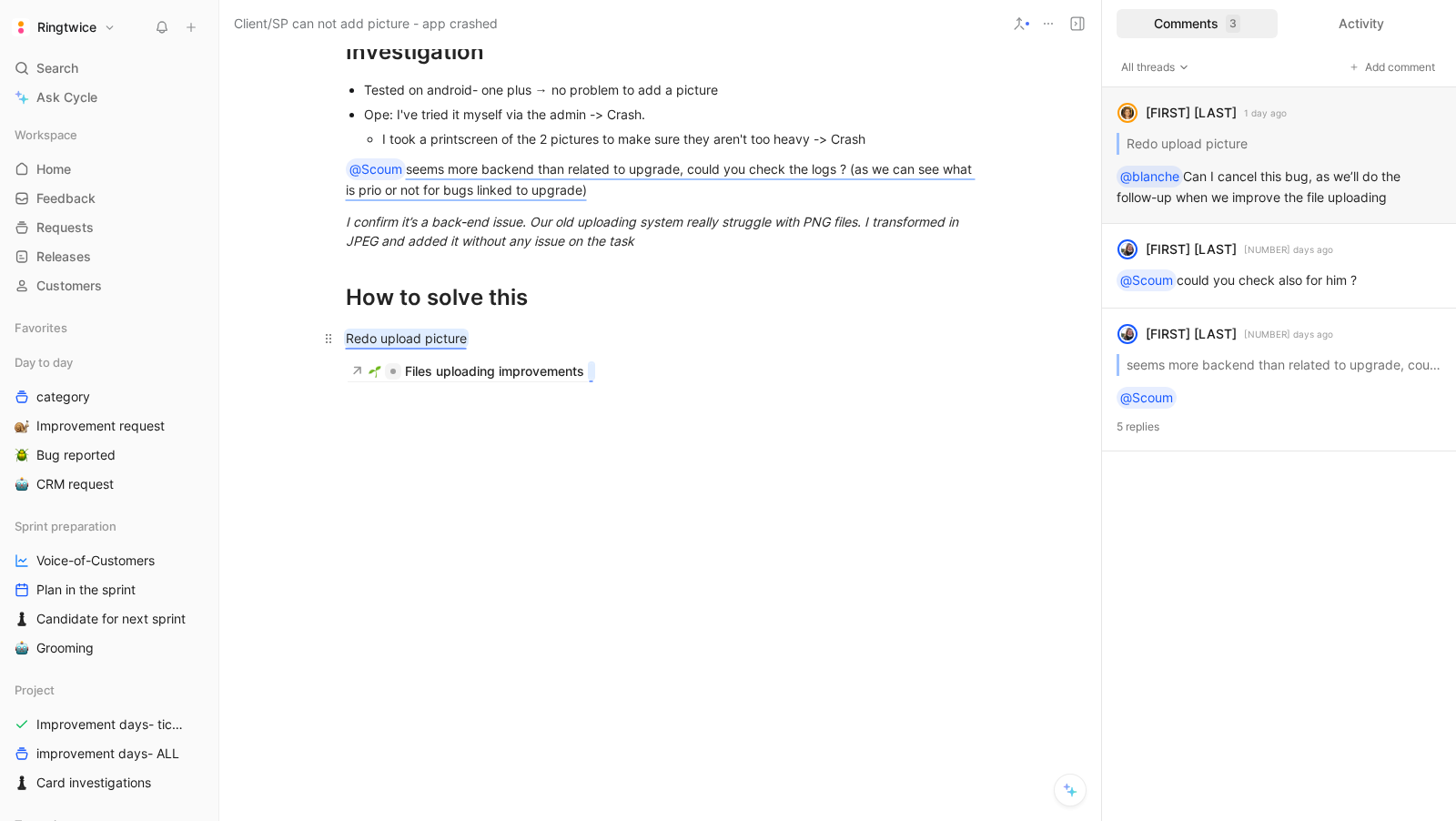 click on "Redo upload picture" at bounding box center (406, 338) 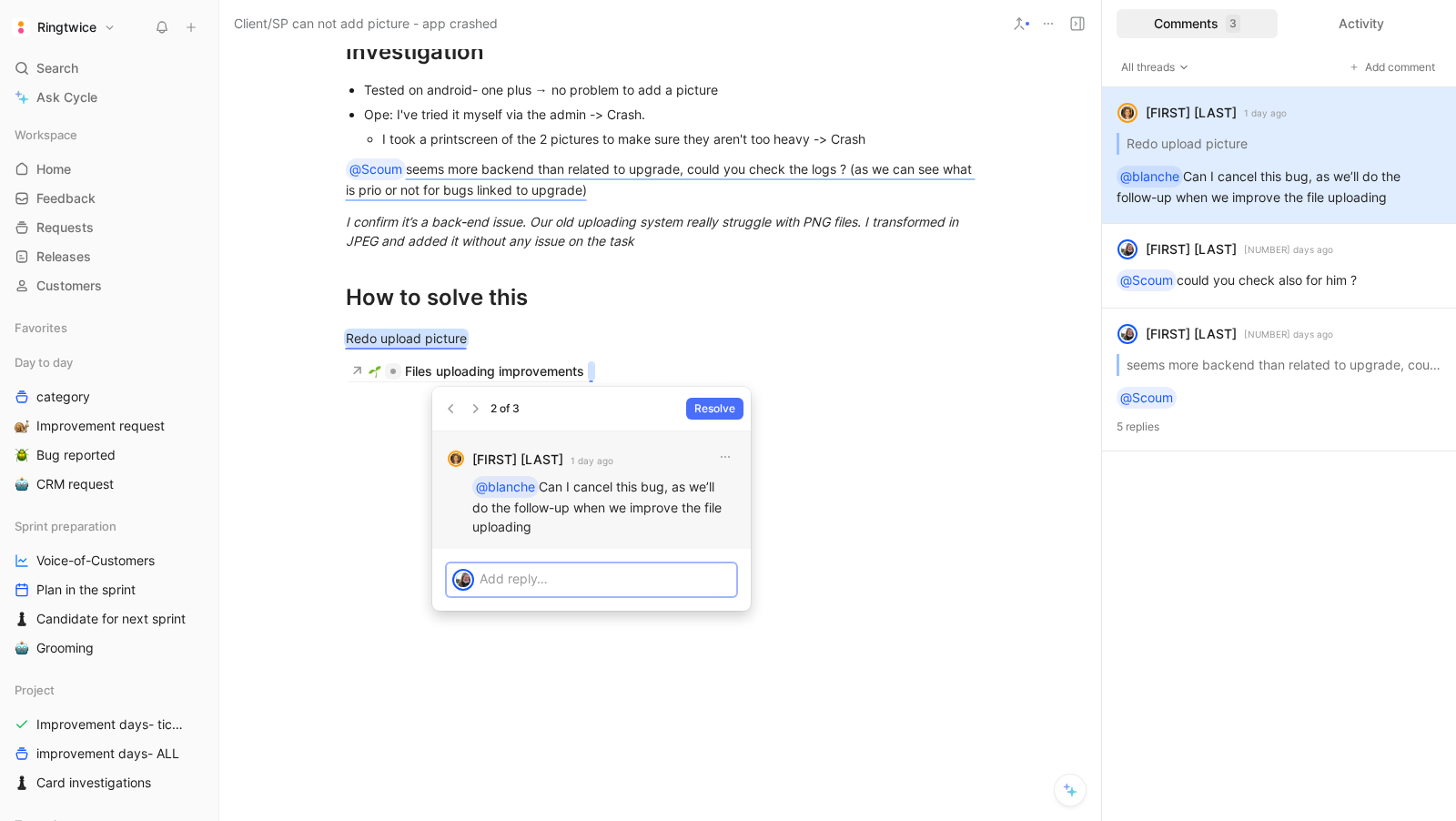 type 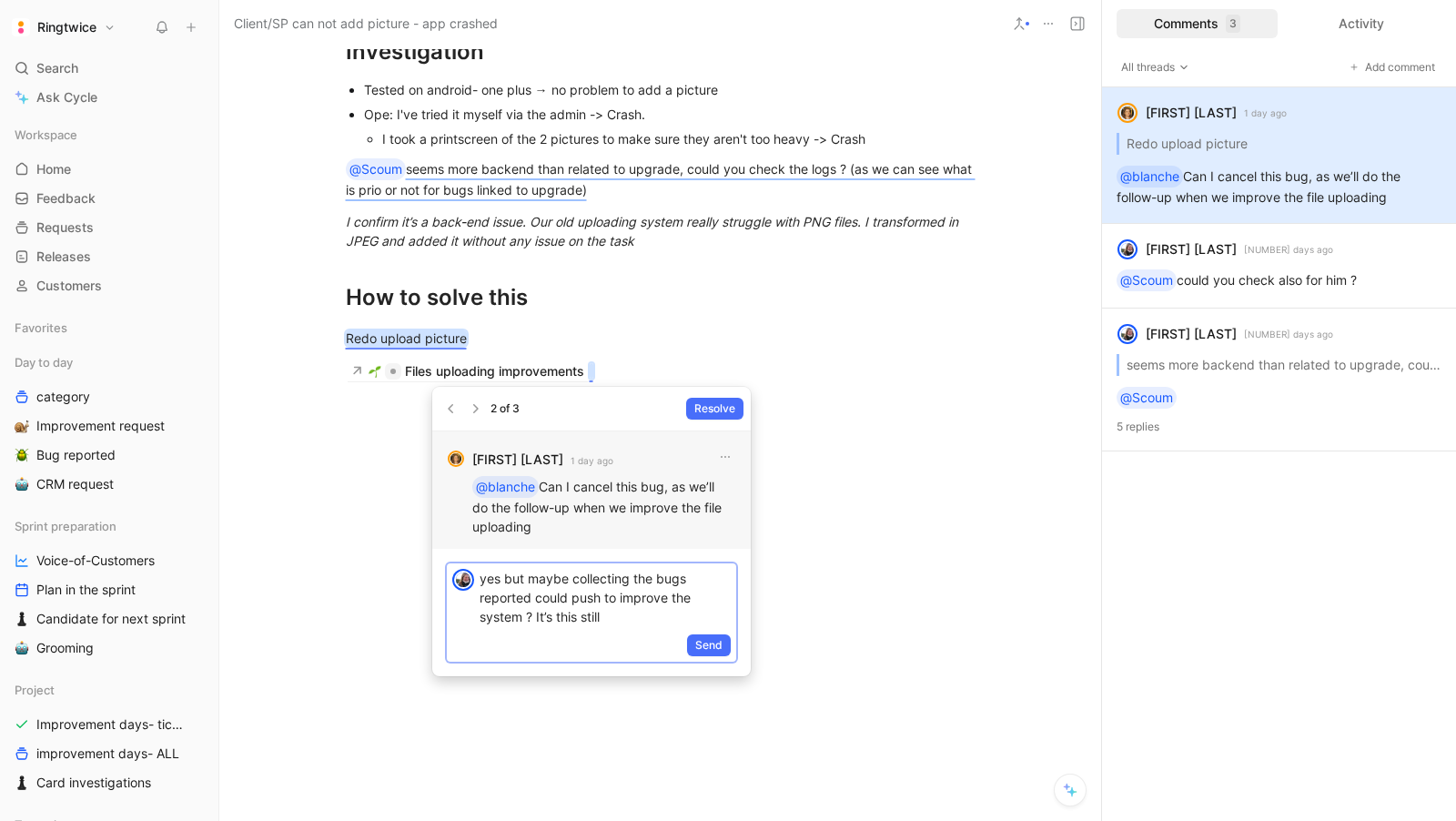 click on "yes but maybe collecting the bugs reported could push to improve the system ? It’s this still" at bounding box center (605, 597) 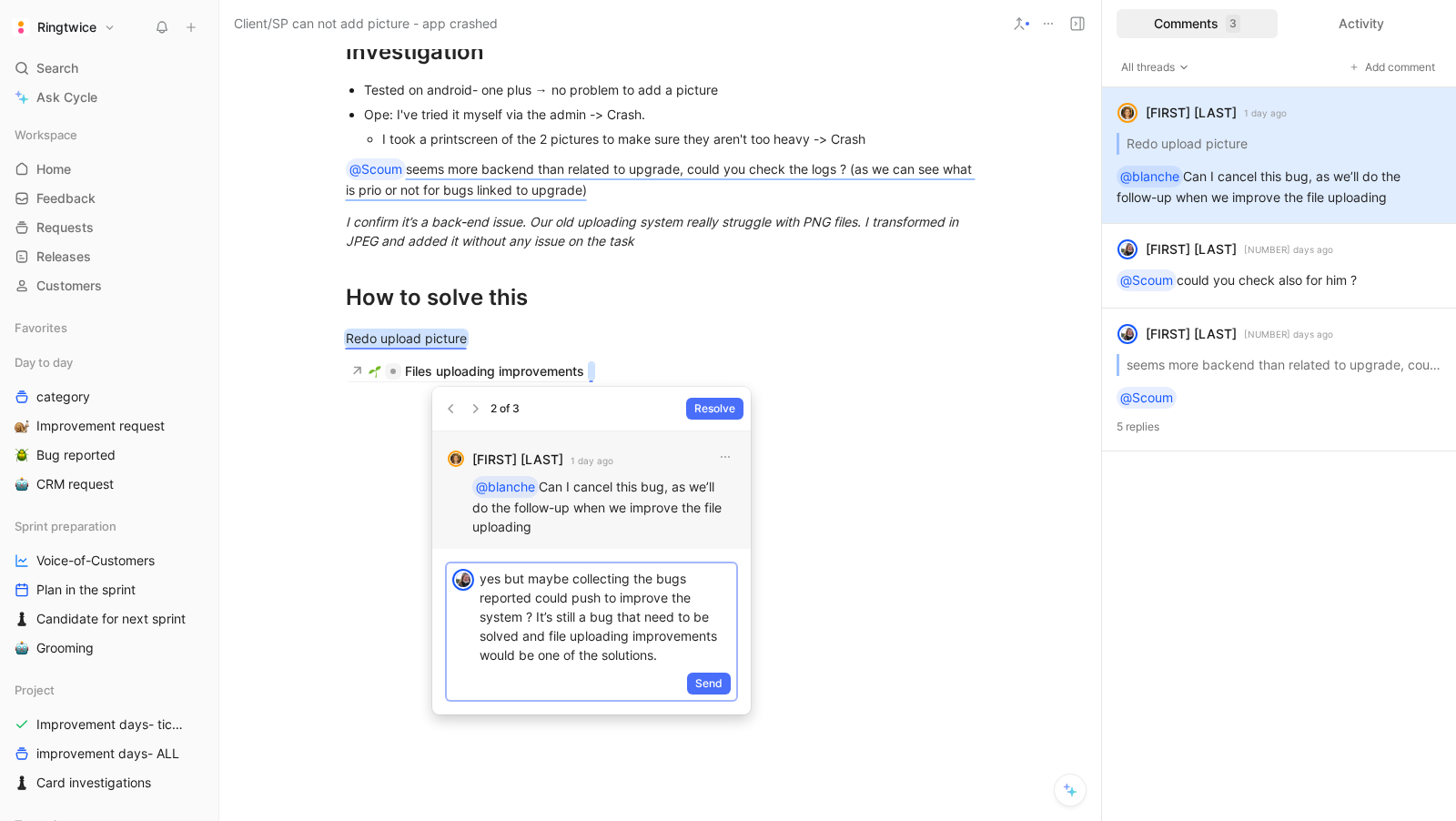 click on "yes but maybe collecting the bugs reported could push to improve the system ? It’s still a bug that need to be solved and file uploading improvements would be one of the solutions." at bounding box center [605, 616] 